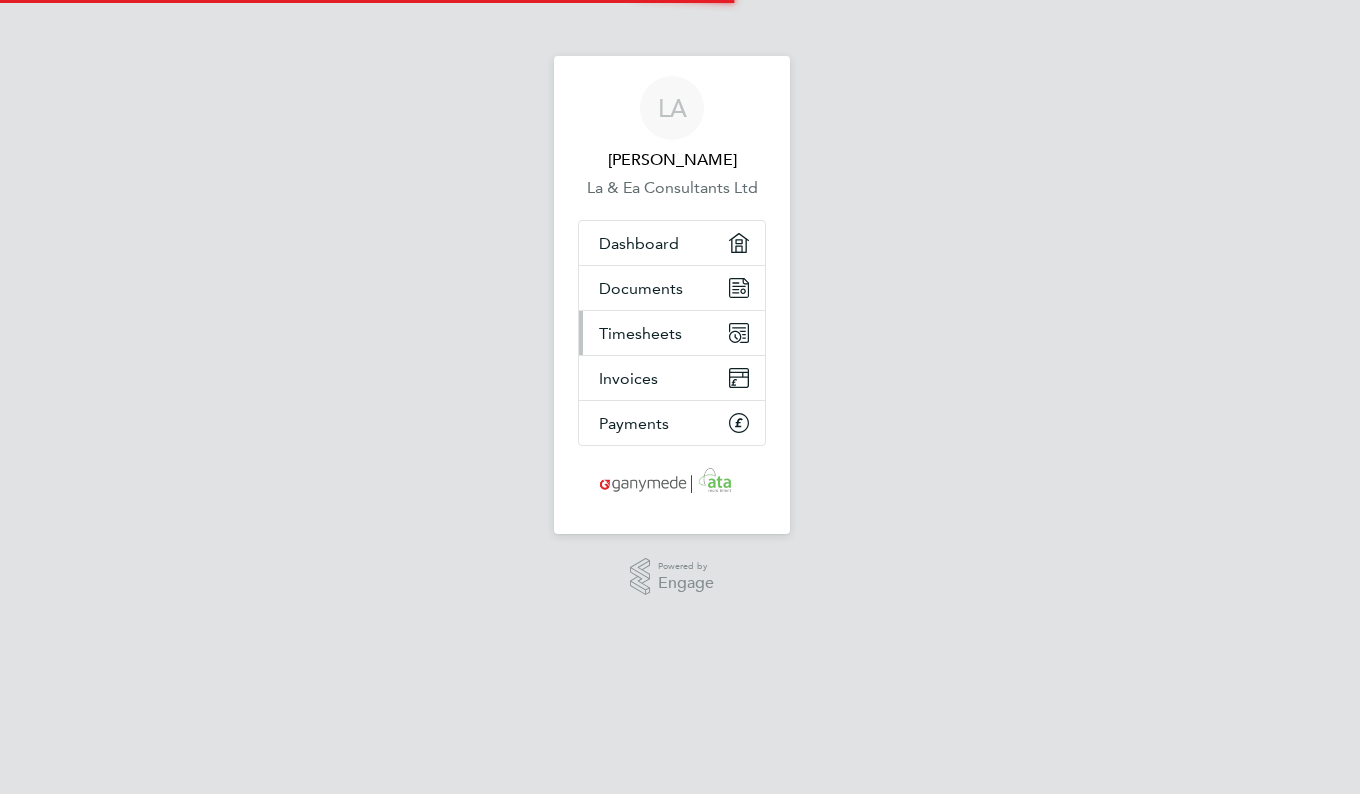 scroll, scrollTop: 0, scrollLeft: 0, axis: both 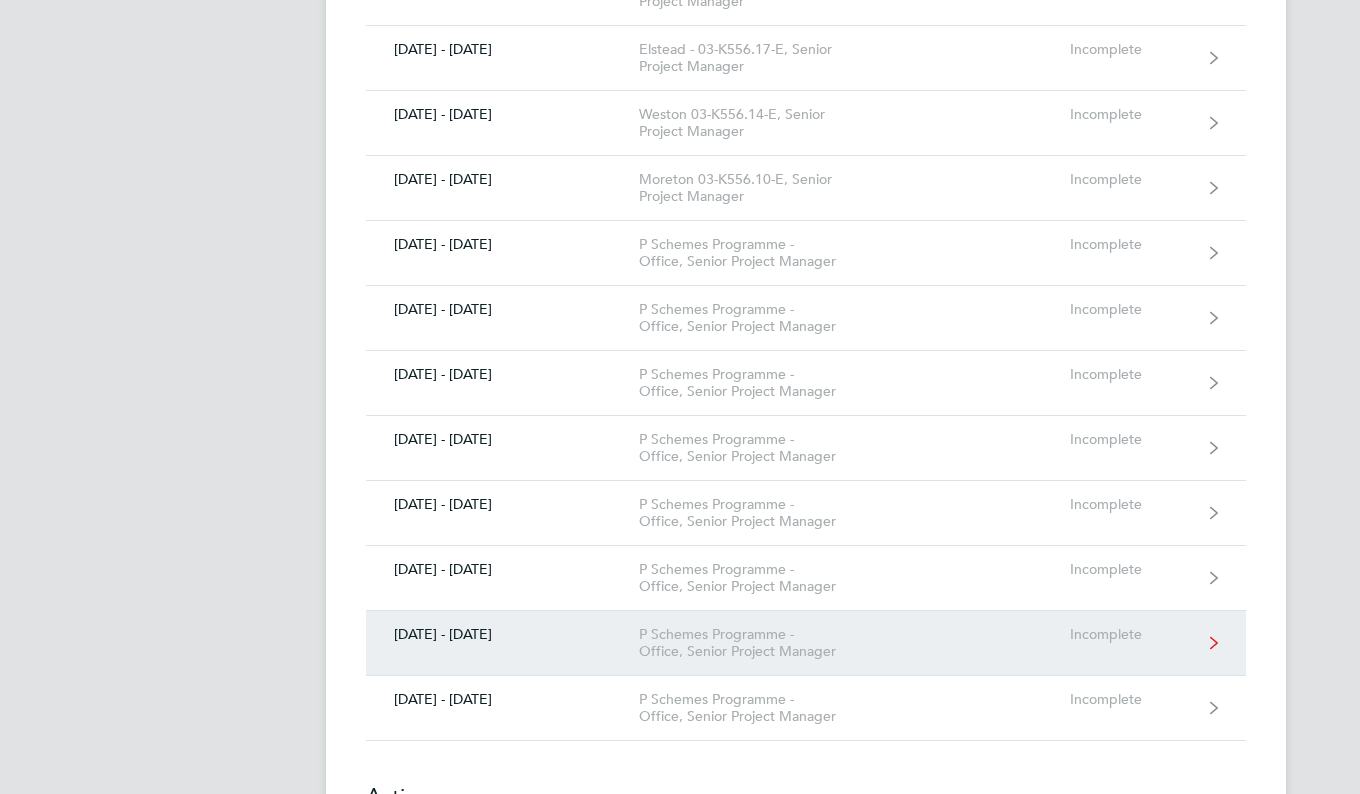 click on "P Schemes Programme - Office, Senior Project Manager" 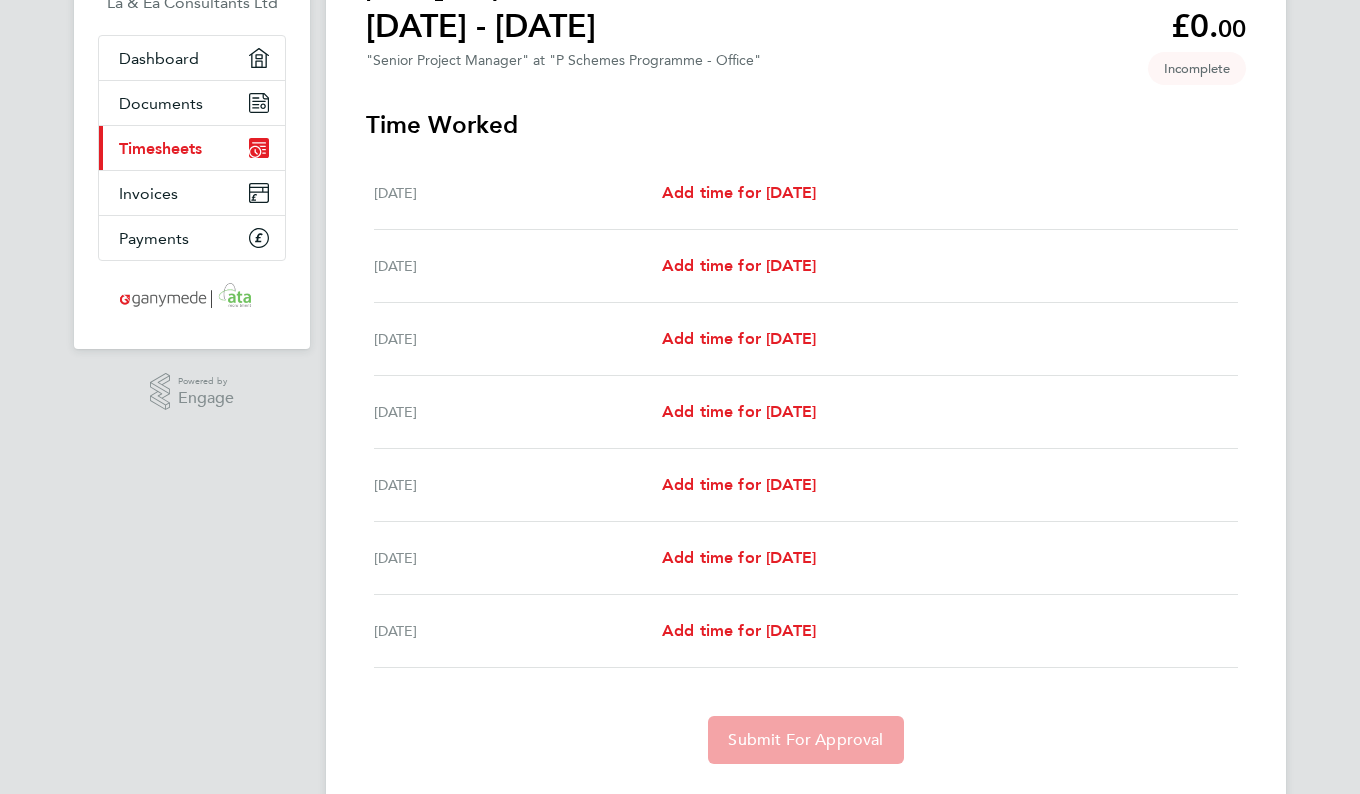 scroll, scrollTop: 236, scrollLeft: 0, axis: vertical 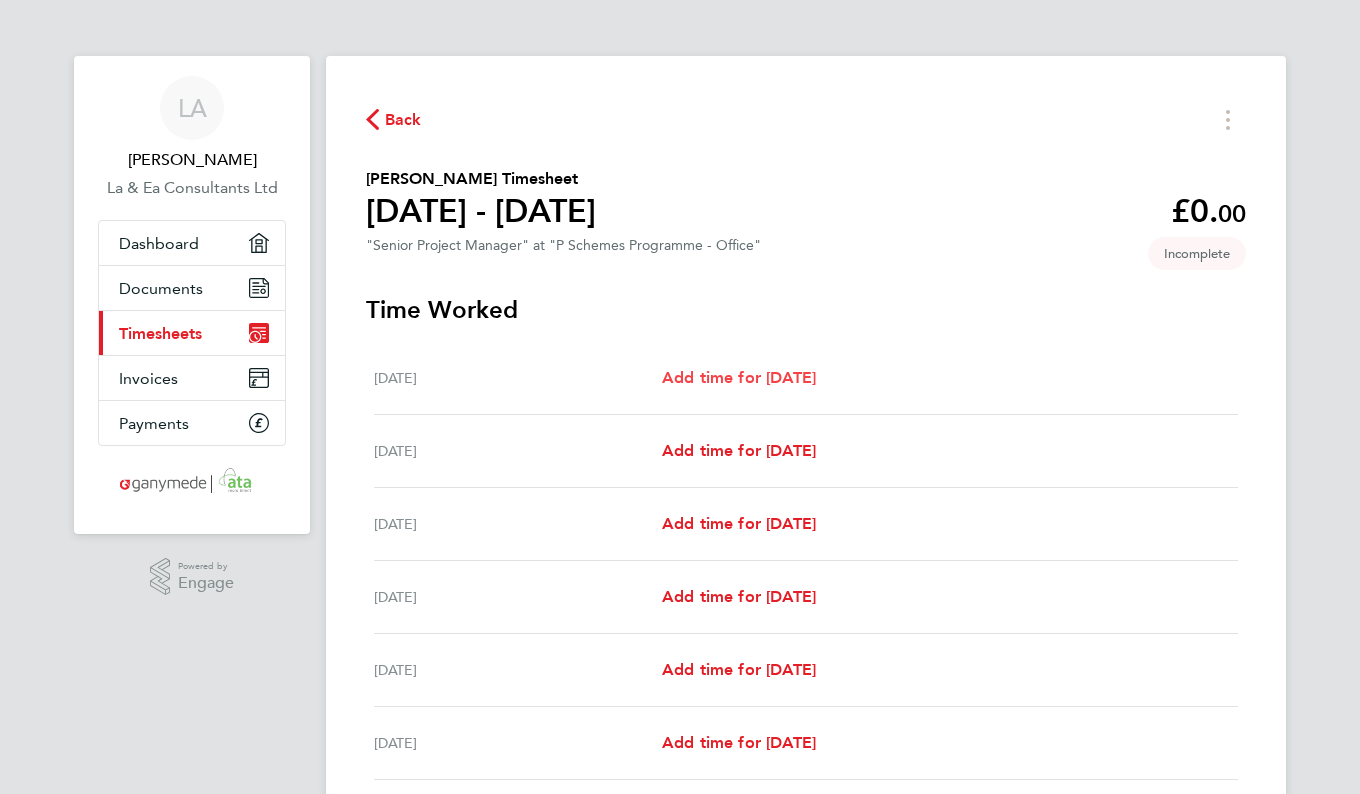 click on "Add time for [DATE]" at bounding box center [739, 377] 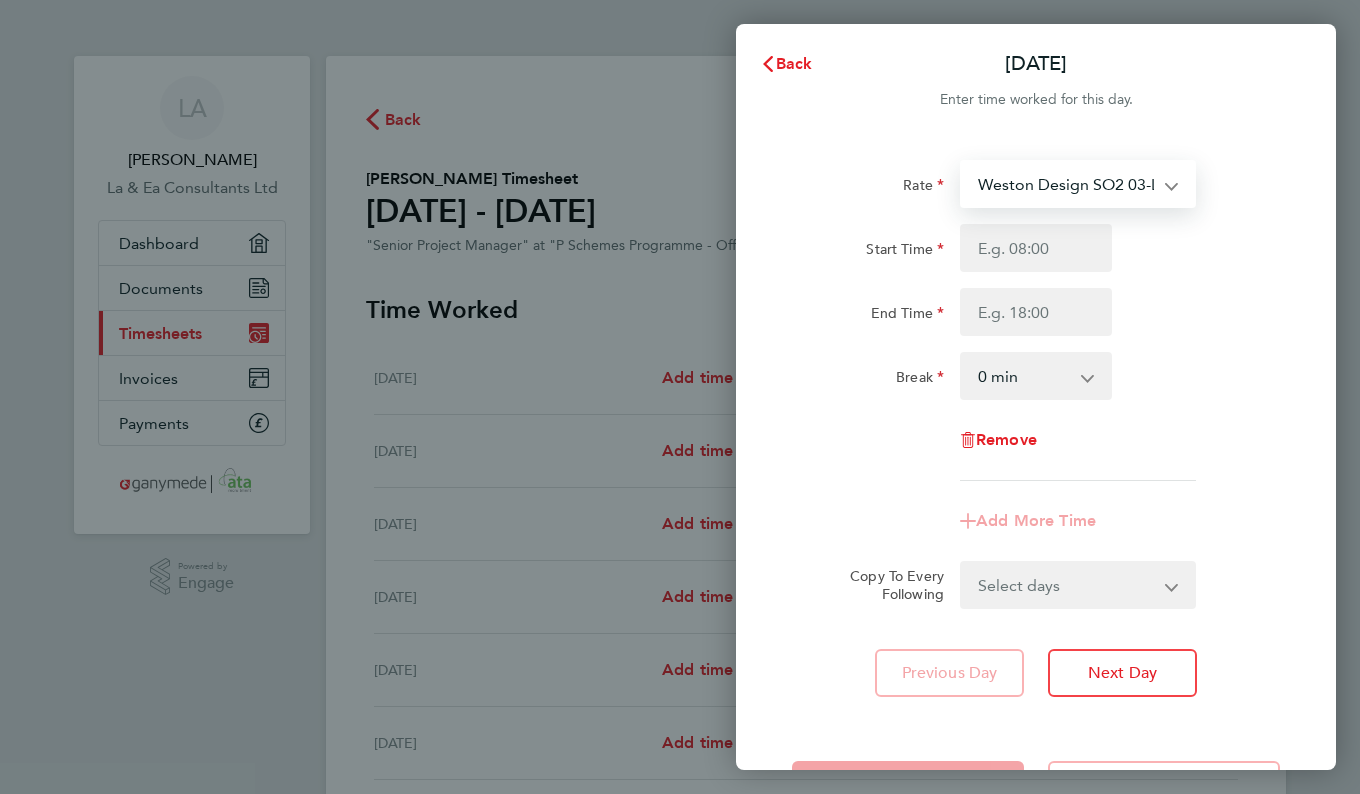 click on "Weston Design SO2 03-L702.01-E 9200082509P - 80.75   Godalming 03-L705.01-E 9200078627P - 80.75   [PERSON_NAME] 03-K556.06-E 5105002239 - 80.75   Holmwood E2 03-K556.20-E2 9200042692P - 80.75   [PERSON_NAME] Green 03-K556.26-E2 5105002244 - 80.75   Braughing Design SO2 03-L718.01-E 9200081607P - 80.75   Elstead SO E3 03-L708.01-E 9200078625P - 80.75   [PERSON_NAME][GEOGRAPHIC_DATA] 03-K556.26-E 5105002244 - 80.75   Holmwood E2 03-K556.20-E2 5105002245 - 80.75   Manuden 03-K556.09-E2 5105001906 - 80.75   Clavering 03-K556.04-E2 5105002238 - 80.75   Hockford Design SO2 03-L706.01-E 9200081609P - 80.75   Merstham Design SO2 03-L707.01-E 9200081608P - 80.75   GodalmingE2 03-K556.22-E2 5105002251 - 80.75   [PERSON_NAME] 03-K556.06 E2 9200050276P - 80.75   Clavering Design SO 03-L719.01-E 9200078620P - 80.75   Merstham 03-K556.24-E2  5105002242 - 80.75   Fiddlers Hamlet 03-L713.01-E 9200081605P - 80.75   [PERSON_NAME] Design SO 03-L704.01-E 9200078618P - 80.75   Farnham 03-K556.18-E2 5105002793 - 80.75" at bounding box center [1066, 184] 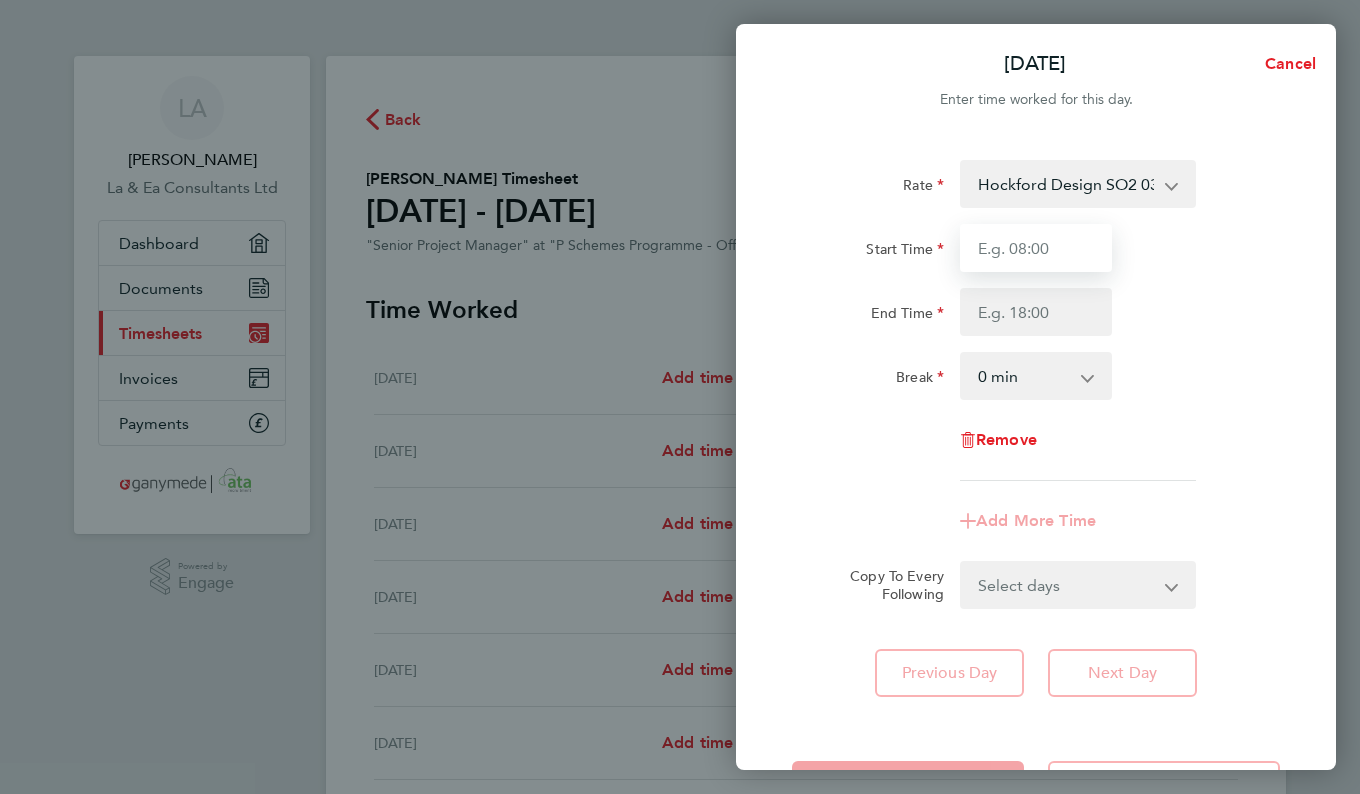 click on "Start Time" at bounding box center (1036, 248) 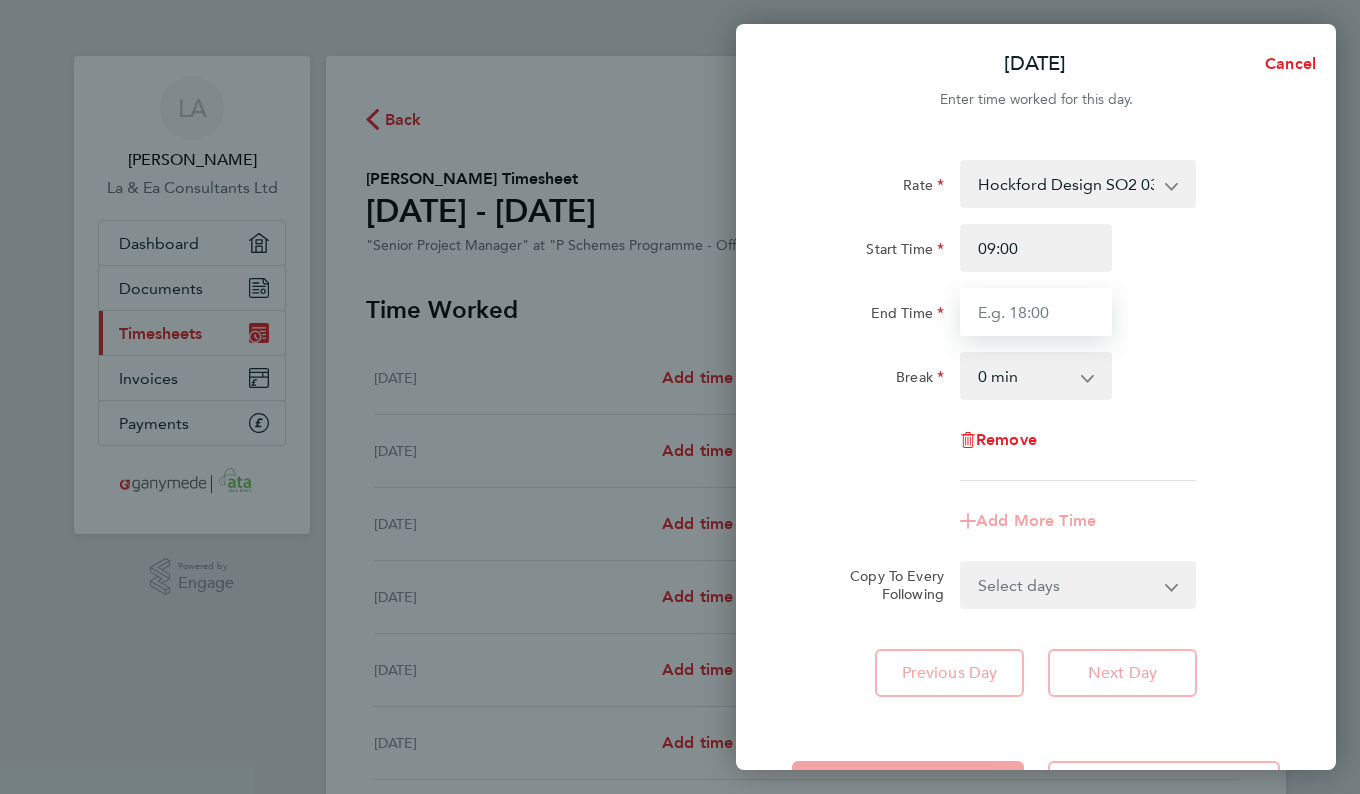 type on "17:30" 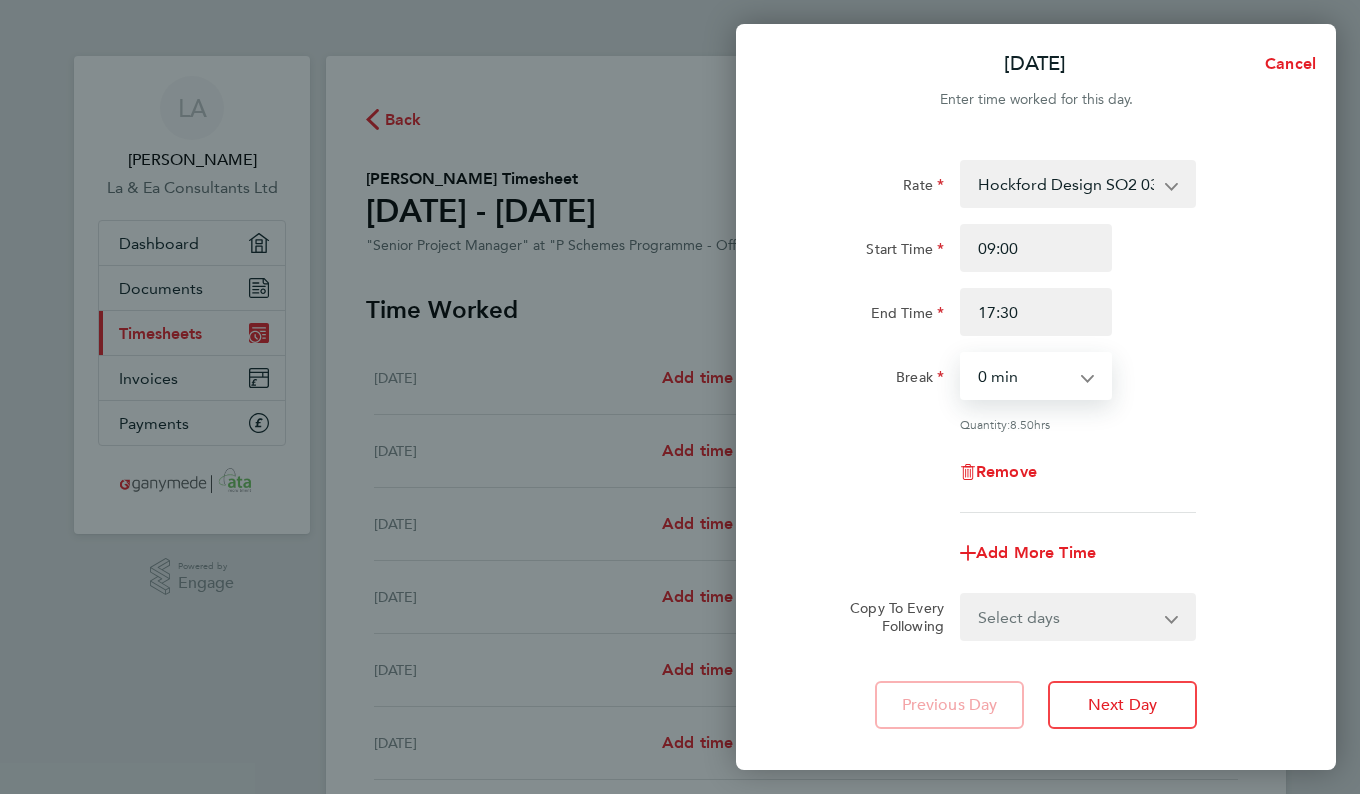 click on "0 min   15 min   30 min   45 min   60 min   75 min   90 min" at bounding box center (1024, 376) 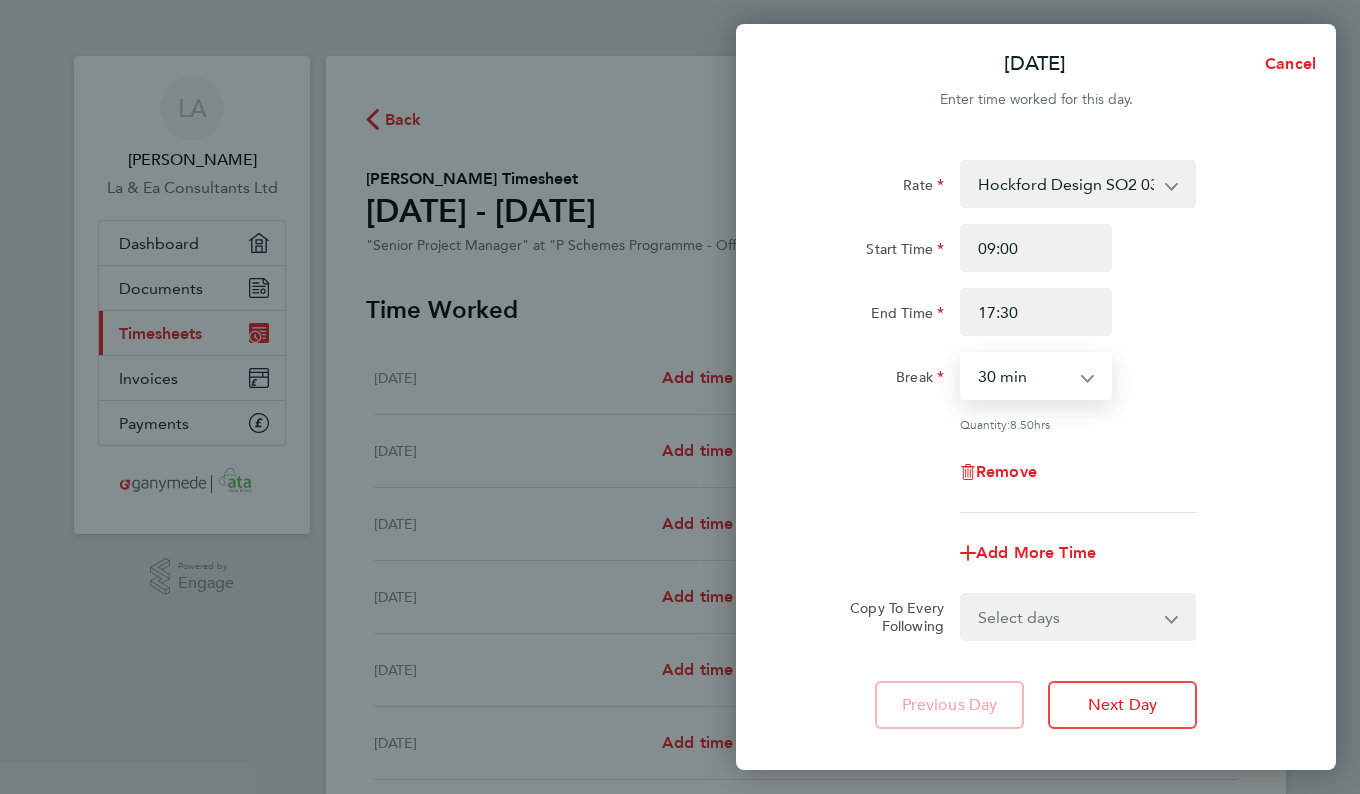 click on "0 min   15 min   30 min   45 min   60 min   75 min   90 min" at bounding box center [1024, 376] 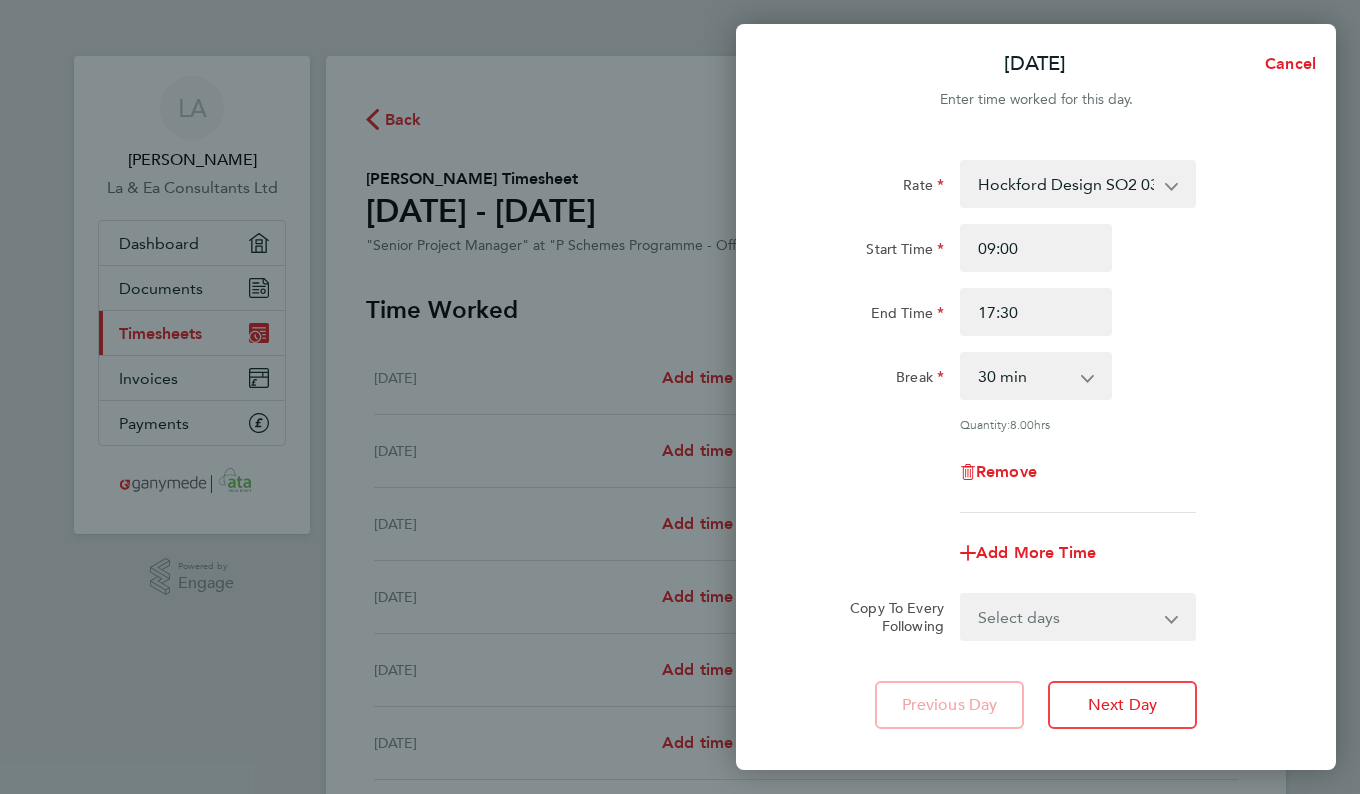 click on "Break  0 min   15 min   30 min   45 min   60 min   75 min   90 min" 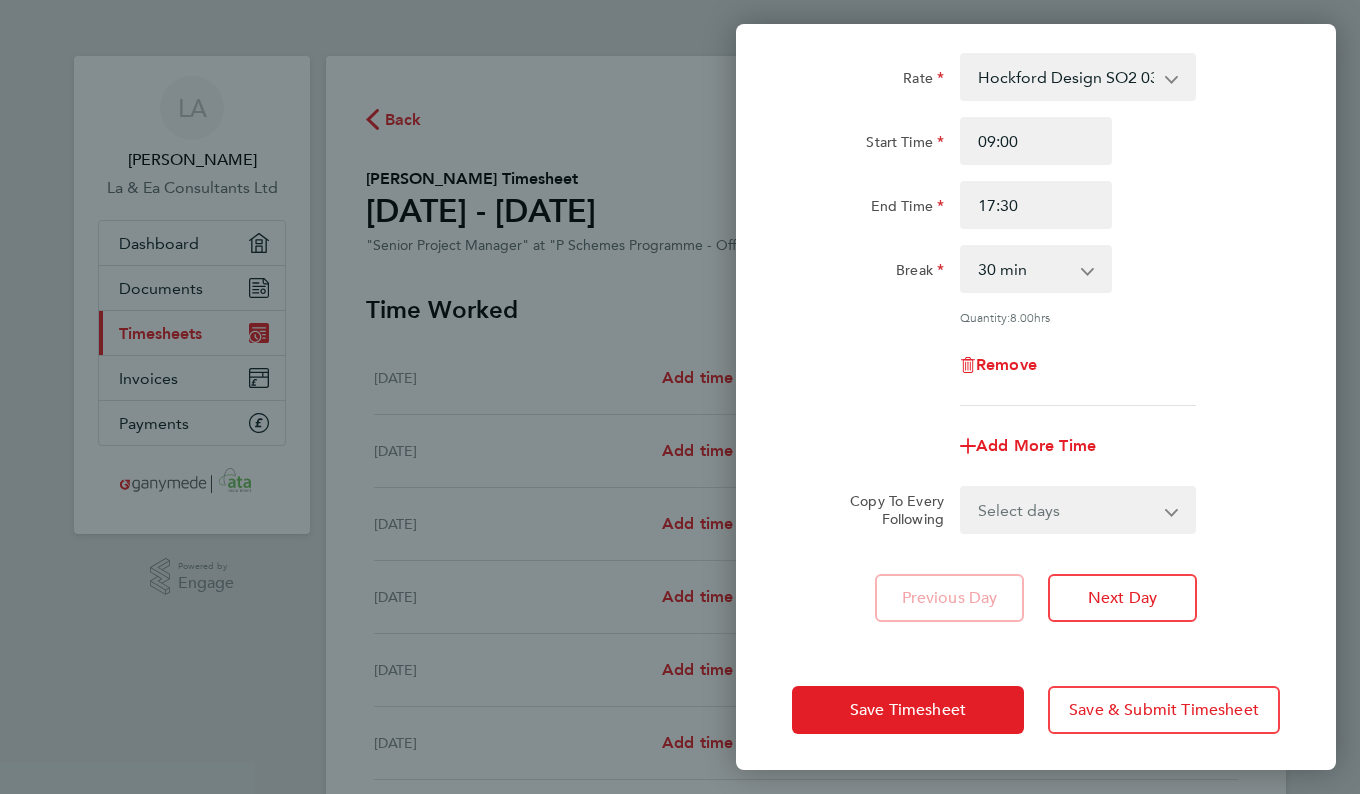 scroll, scrollTop: 109, scrollLeft: 0, axis: vertical 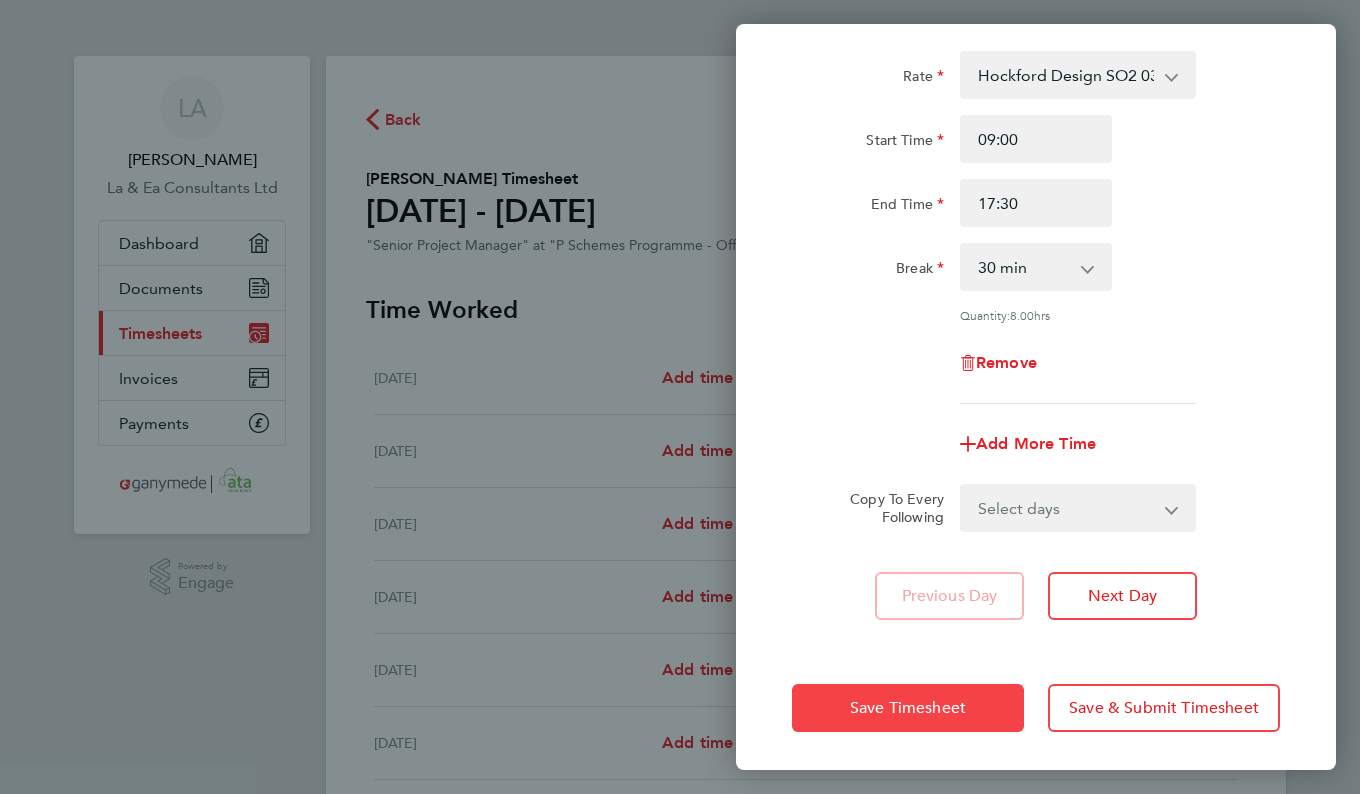 click on "Save Timesheet" 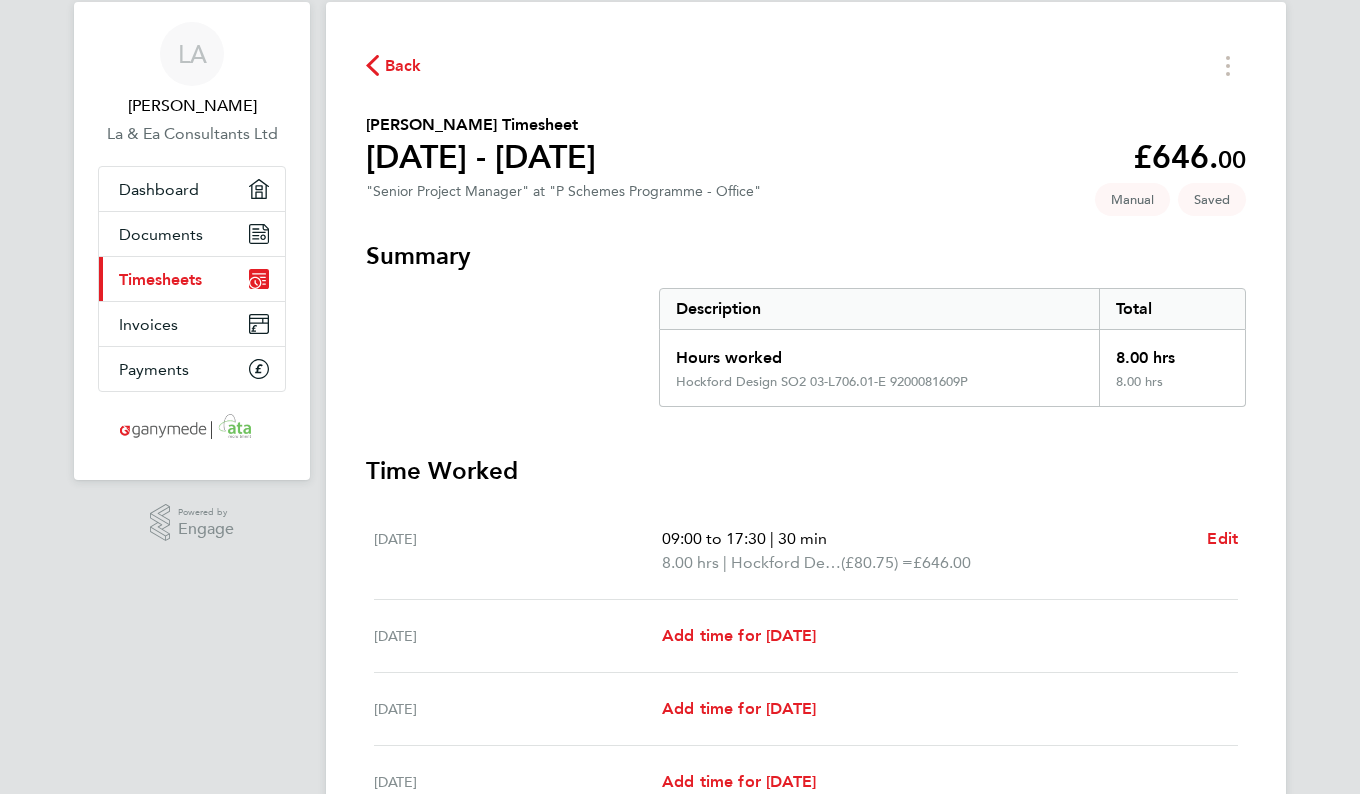 scroll, scrollTop: 300, scrollLeft: 0, axis: vertical 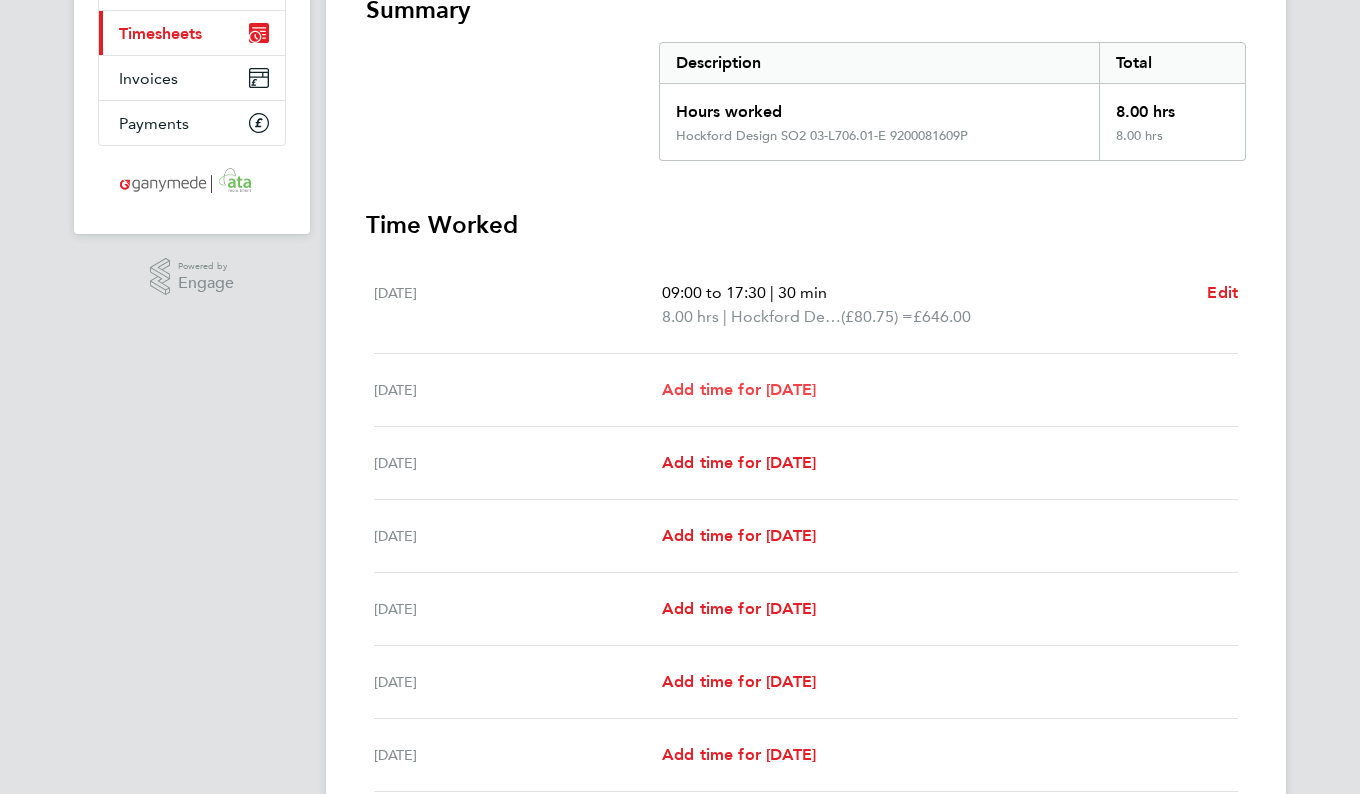 click on "Add time for [DATE]" at bounding box center [739, 389] 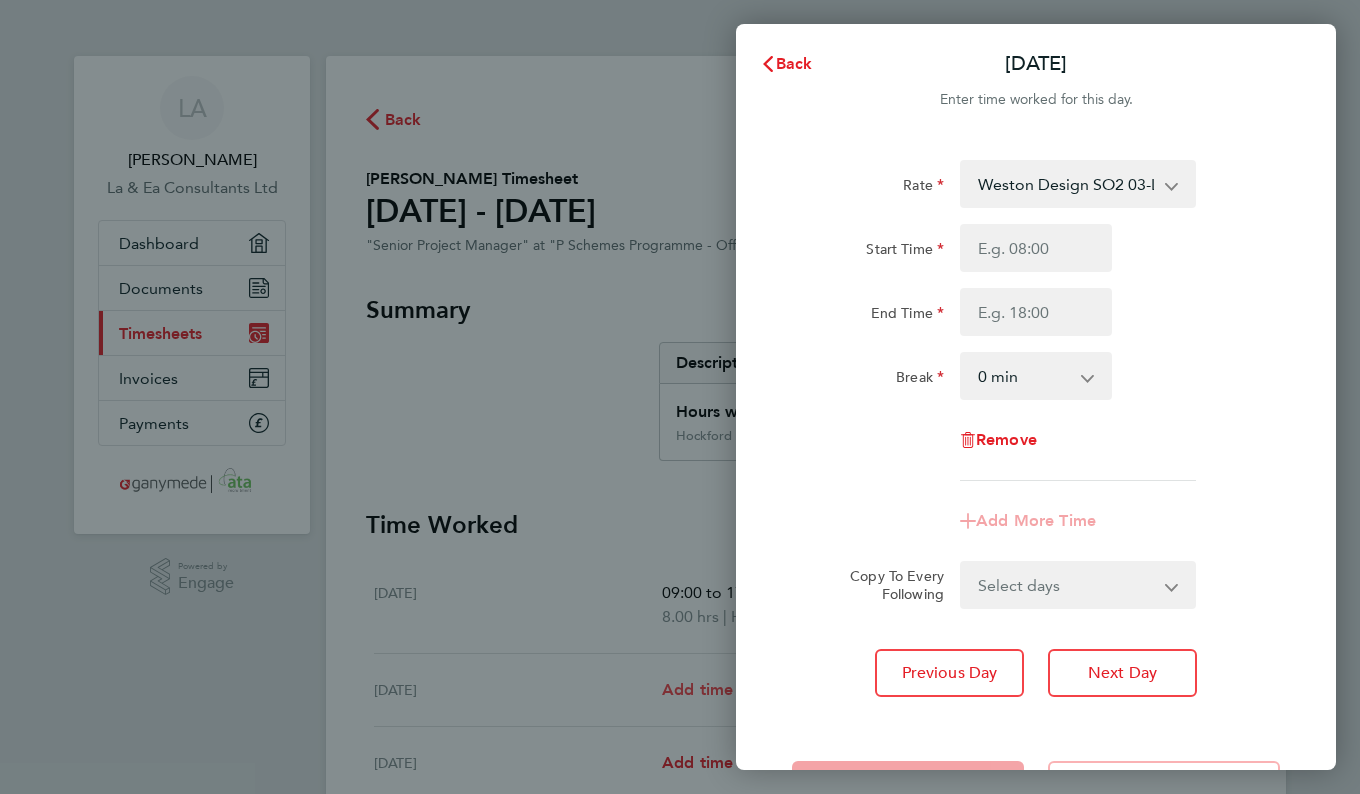 scroll, scrollTop: 0, scrollLeft: 0, axis: both 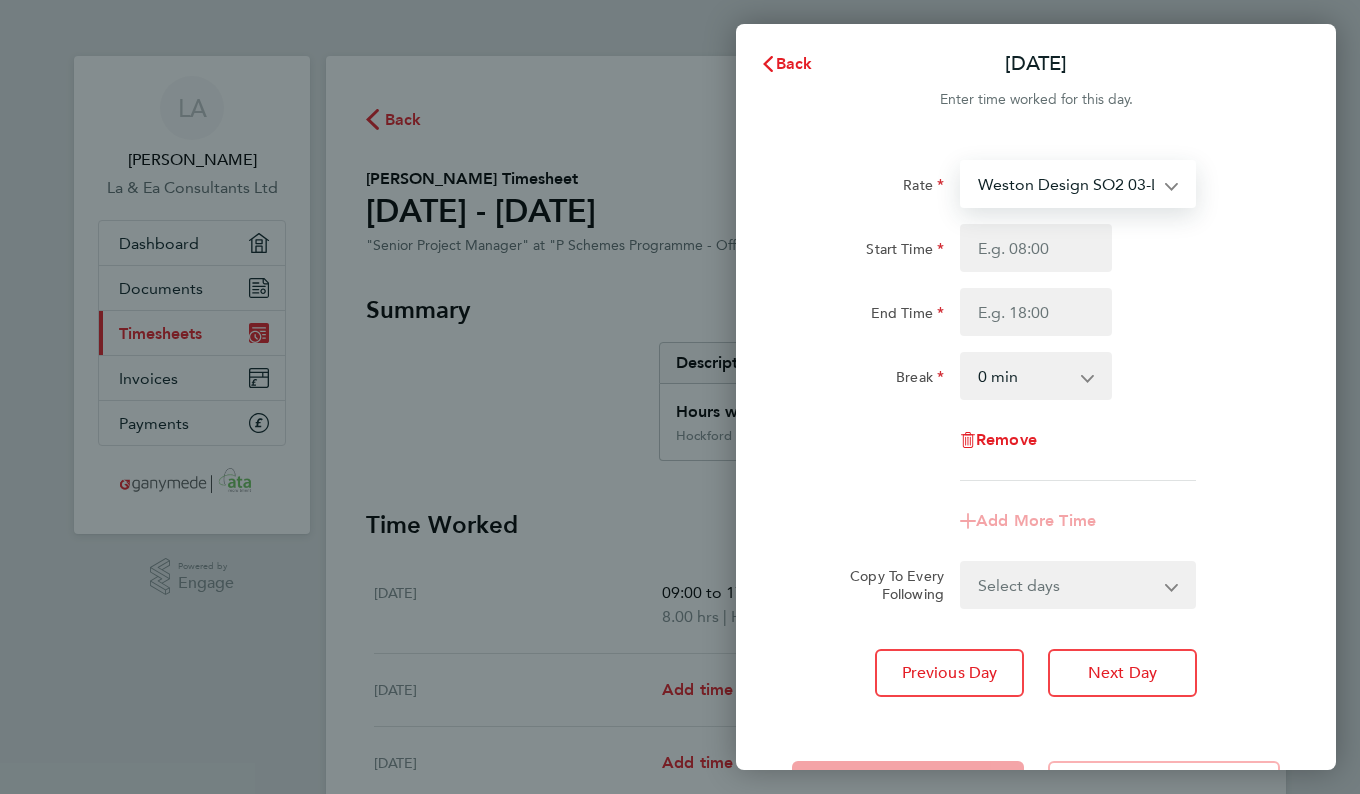 click on "Weston Design SO2 03-L702.01-E 9200082509P - 80.75   GodalmingE2 03-K556.22-E2 5105002251 - 80.75   Moreton Design SO2 03-L711.01-E 9200081606P - 80.75   [PERSON_NAME] 03-K556.06 E2 9200050276P - 80.75   Hockford Design SO2 03-L706.01-E 9200081609P - 80.75   [PERSON_NAME] Green 03-K556.26-E2 5105002244 - 80.75   Clavering 03-K556.04-E2 5105002238 - 80.75   Braughing Design SO2 03-L718.01-E 9200081607P - 80.75   Bishops Stortford Design SO 03-L703.01-E 9200078628P - 80.75   [PERSON_NAME] 03-K556.06-E 5105002239 - 80.75   Elstead SO E3 03-L708.01-E 9200078625P - 80.75   Clavering Design SO 03-L719.01-E 9200078620P - 80.75   ElsteadE2 03-K556.17-E2 5105002249 - 80.75   Godalming 03-L705.01-E 9200078627P - 80.75   [PERSON_NAME] Wintney Design SO 03-L704.01-E 9200078618P - 80.75   Merstham Design SO2 03-L707.01-E 9200081608P - 80.75   Fiddlers Hamlet 03-L713.01-E 9200081605P - 80.75   WestonE2 03-K556.14-E2 5105002248 - 80.75   BishopStorfordE2 03-K556.21-E2 5105002250 - 80.75   KimptonE2 03-K556.07-E2 5105002247 - 80.75" at bounding box center [1066, 184] 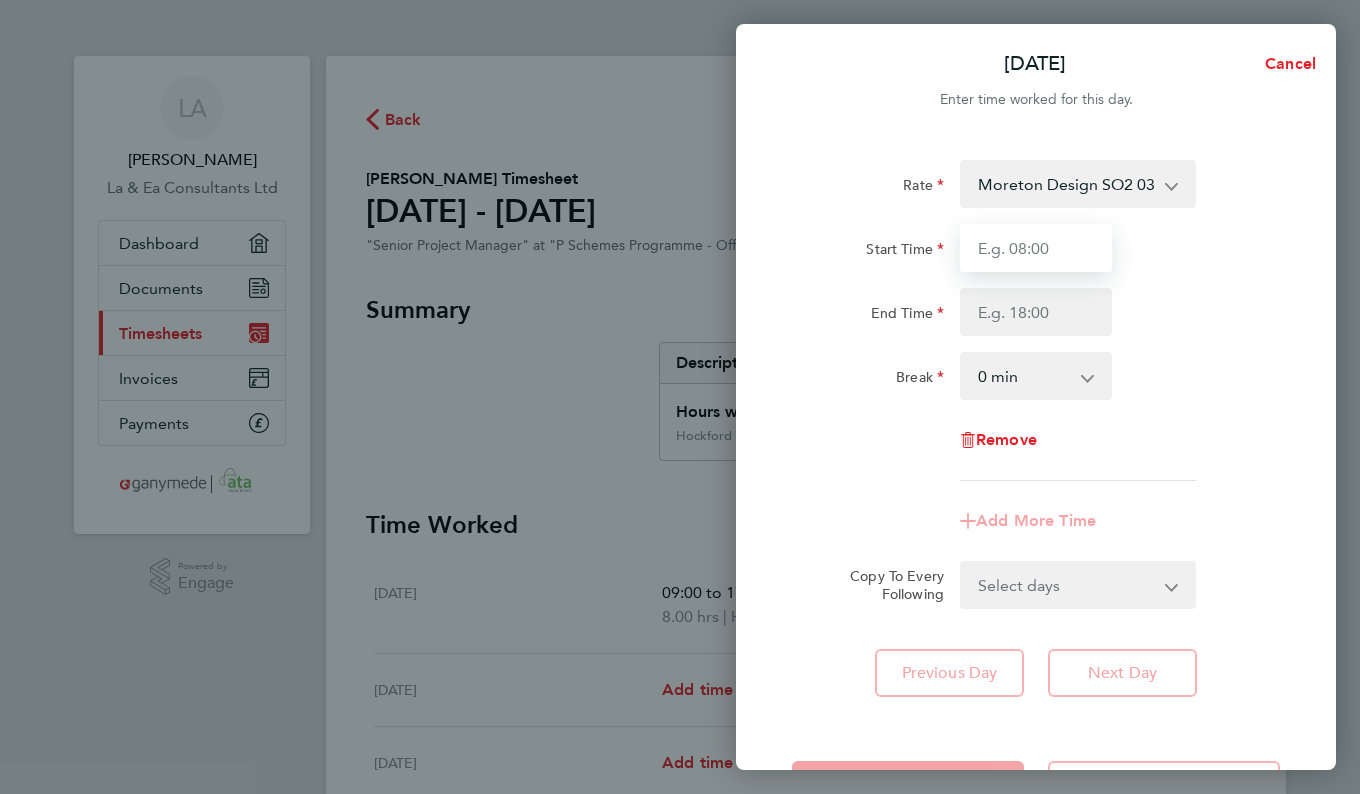 click on "Start Time" at bounding box center (1036, 248) 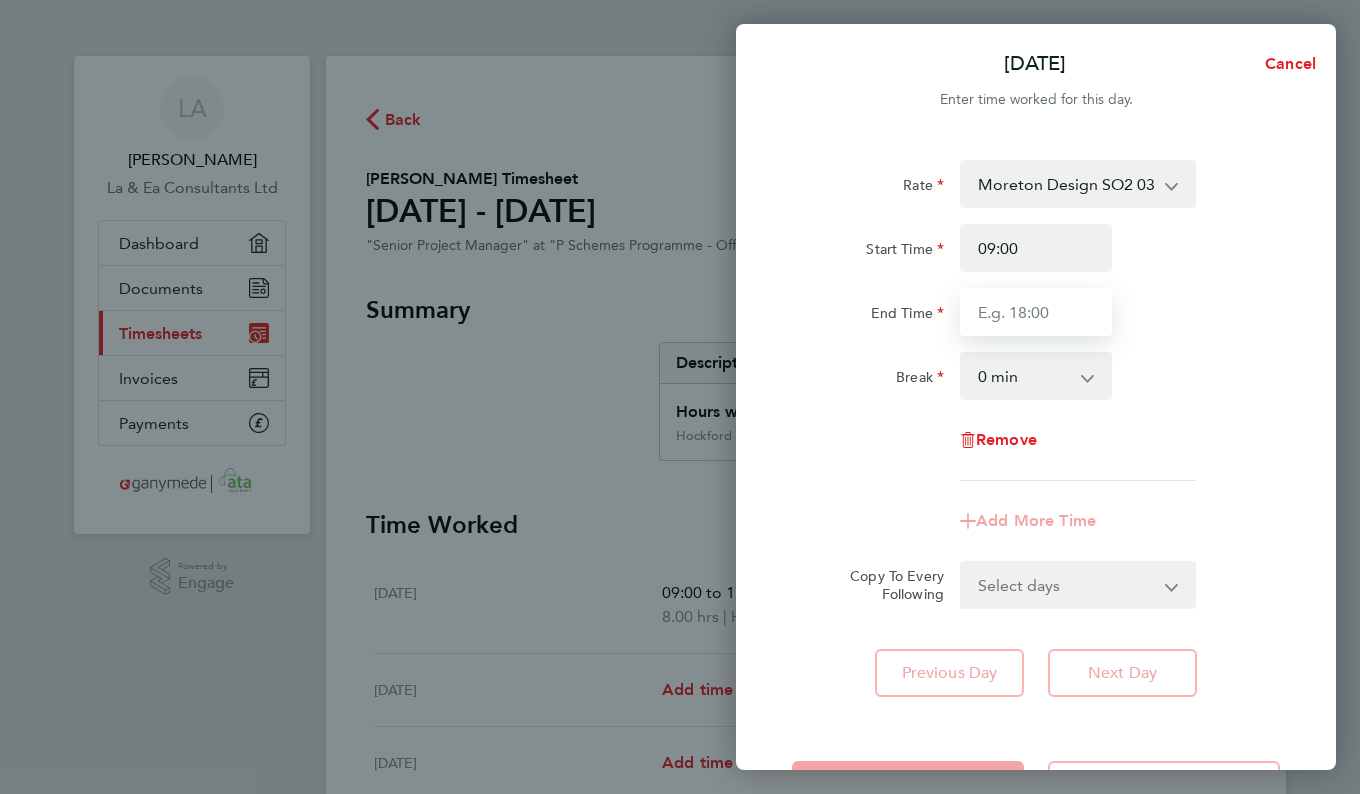 type on "17:30" 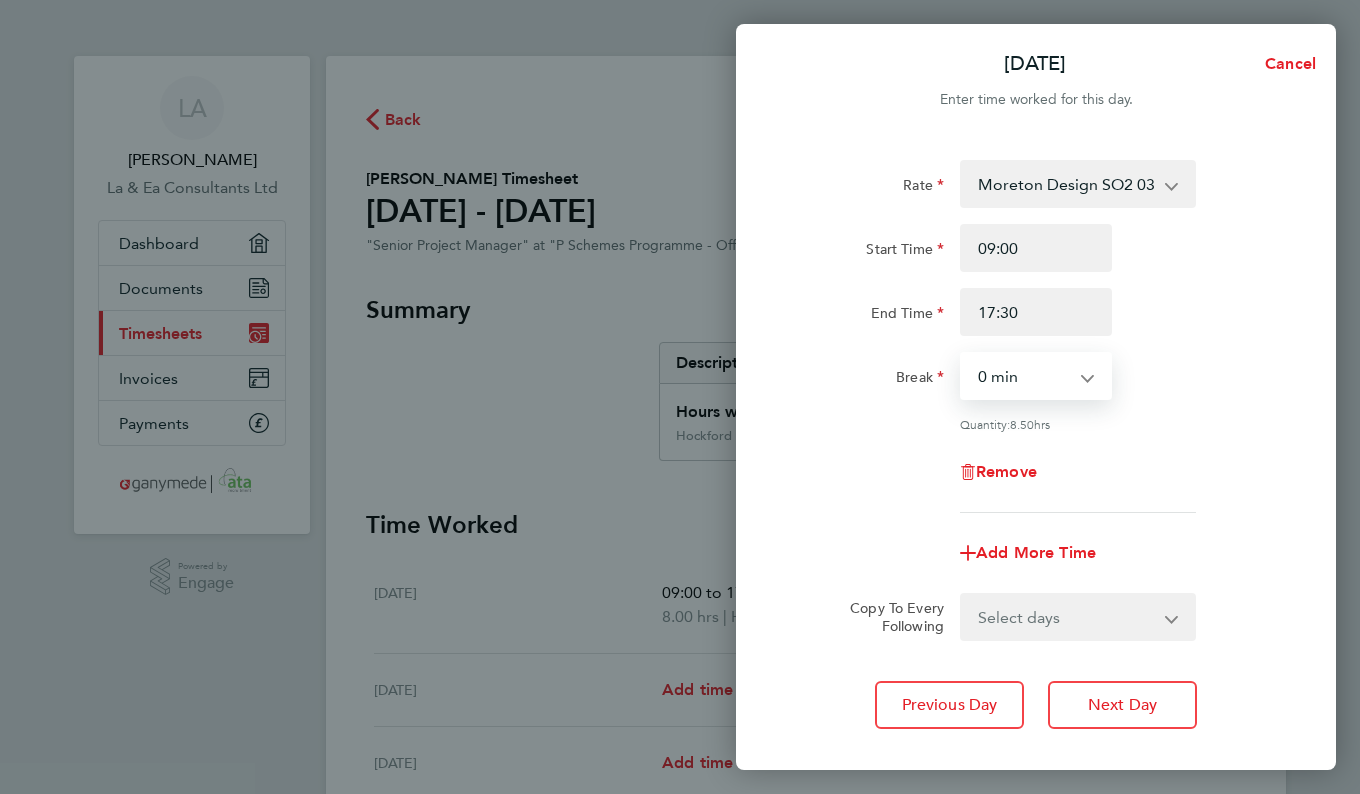 click on "0 min   15 min   30 min   45 min   60 min   75 min   90 min" at bounding box center [1024, 376] 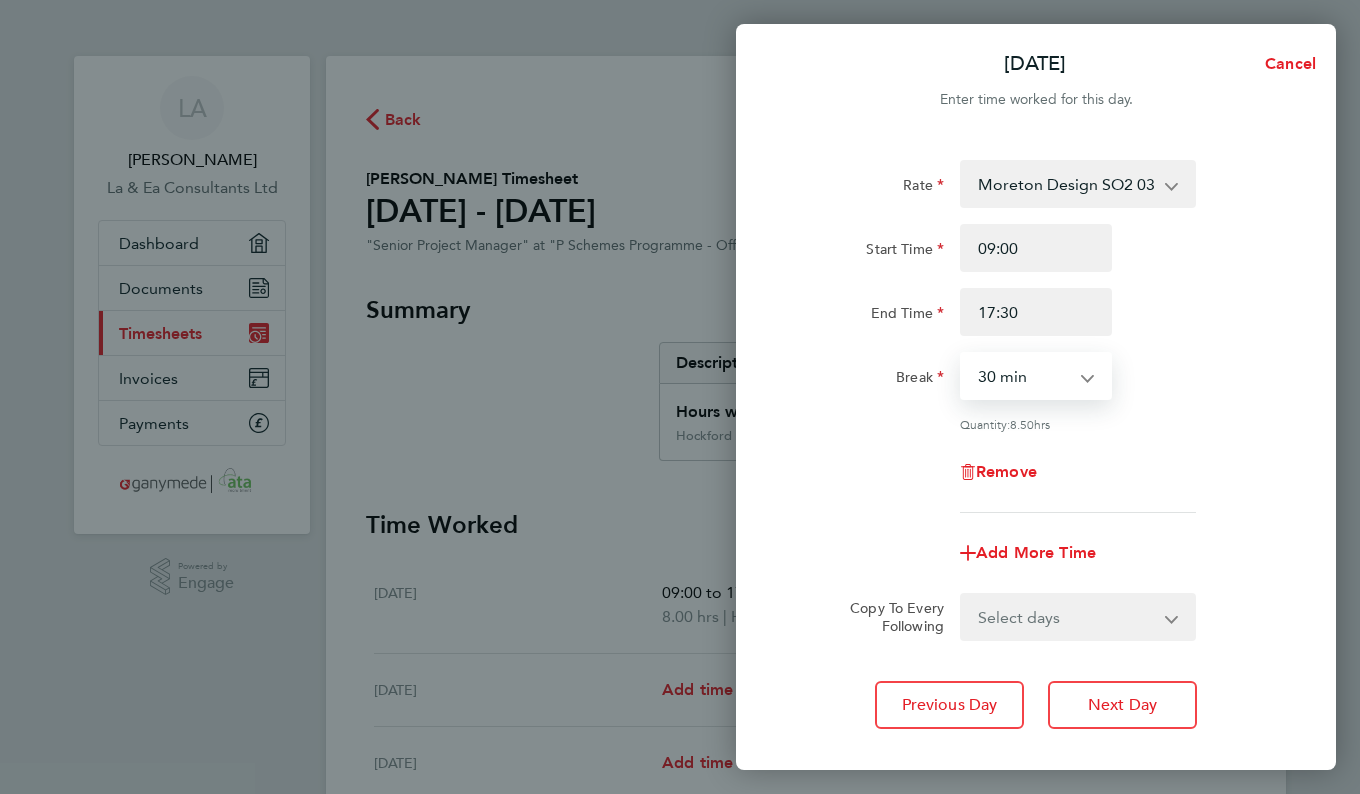 click on "0 min   15 min   30 min   45 min   60 min   75 min   90 min" at bounding box center (1024, 376) 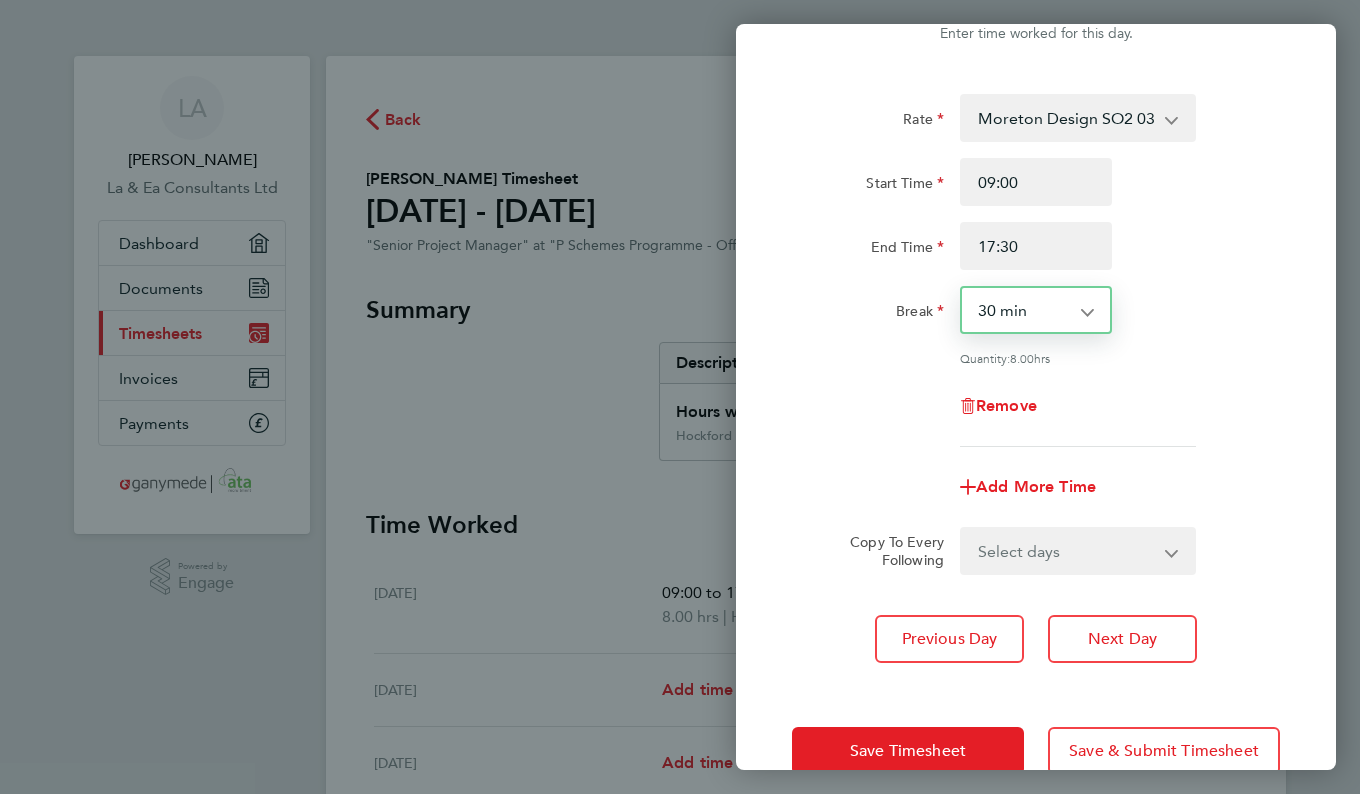 scroll, scrollTop: 109, scrollLeft: 0, axis: vertical 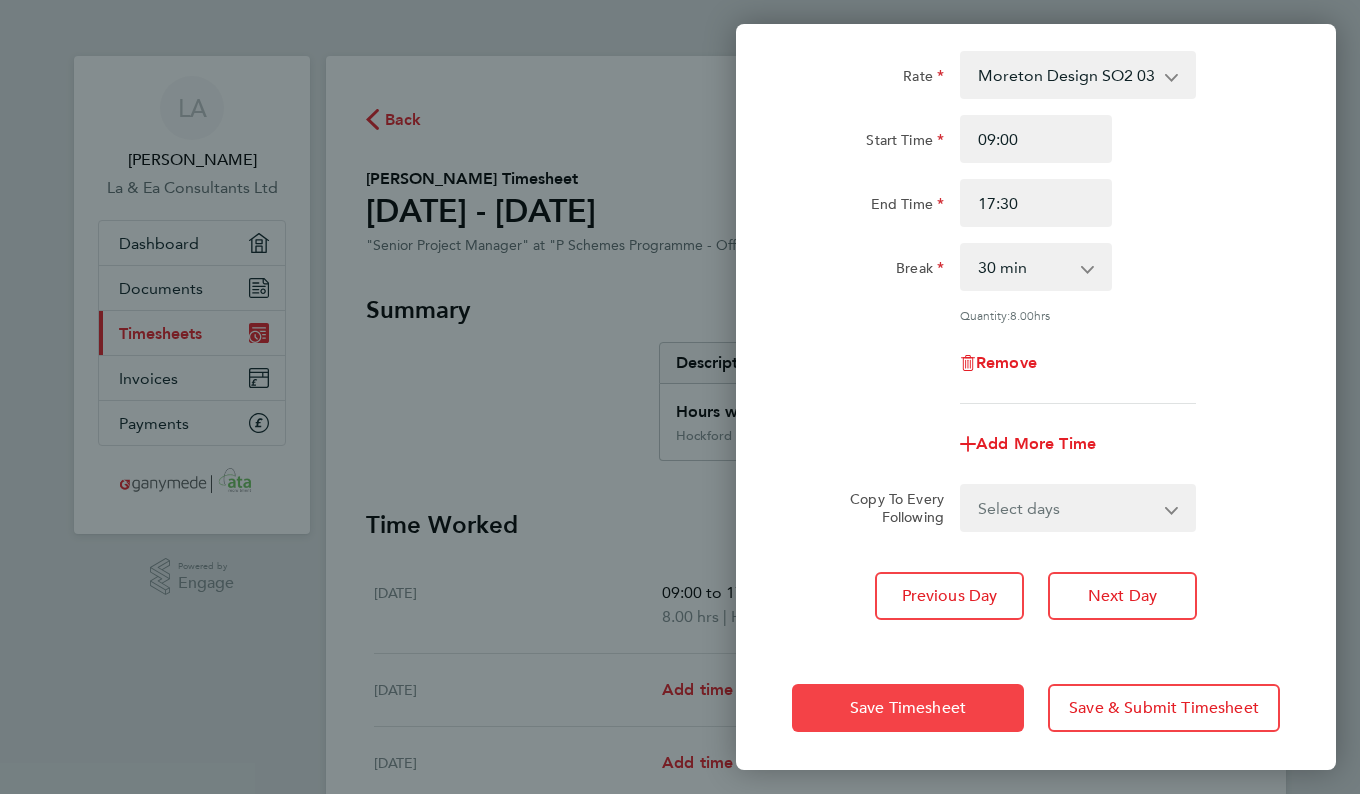 click on "Save Timesheet" 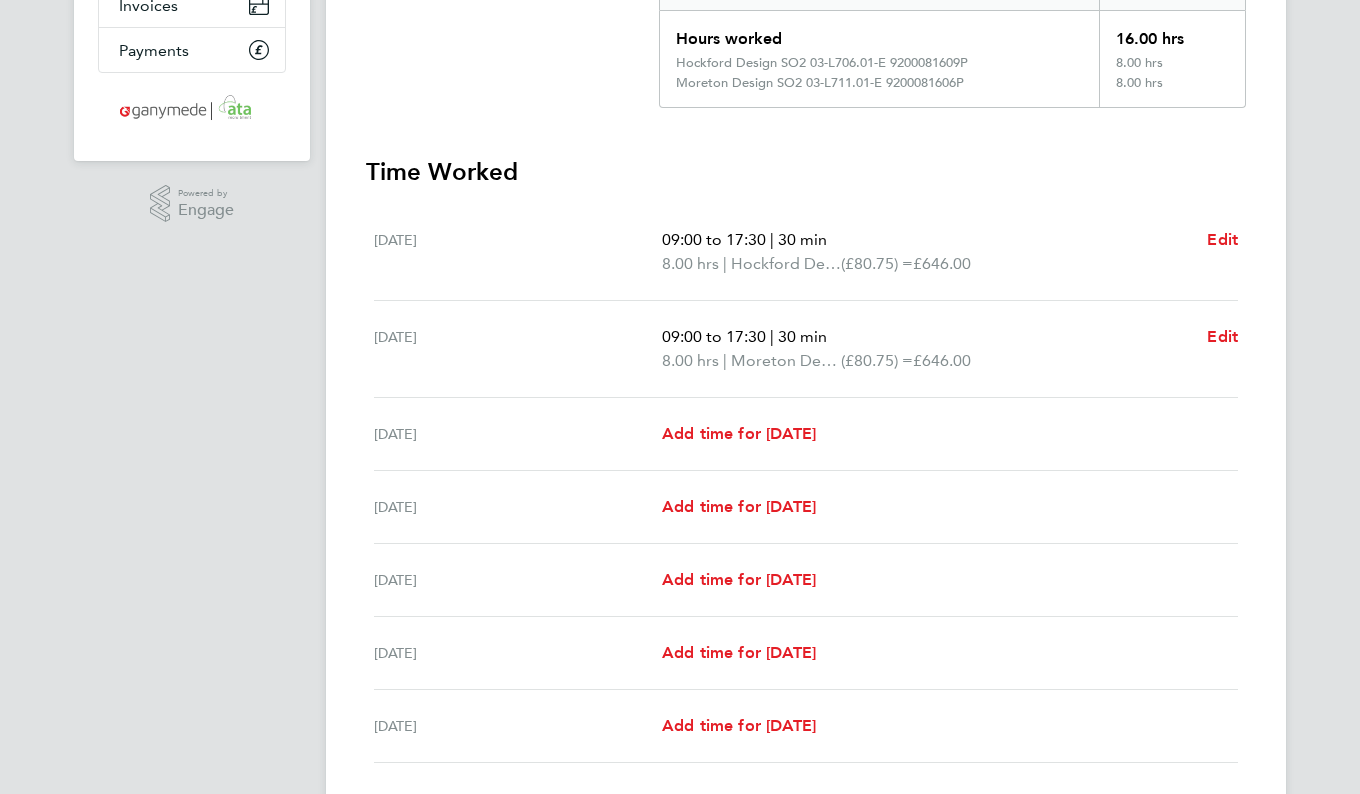 scroll, scrollTop: 400, scrollLeft: 0, axis: vertical 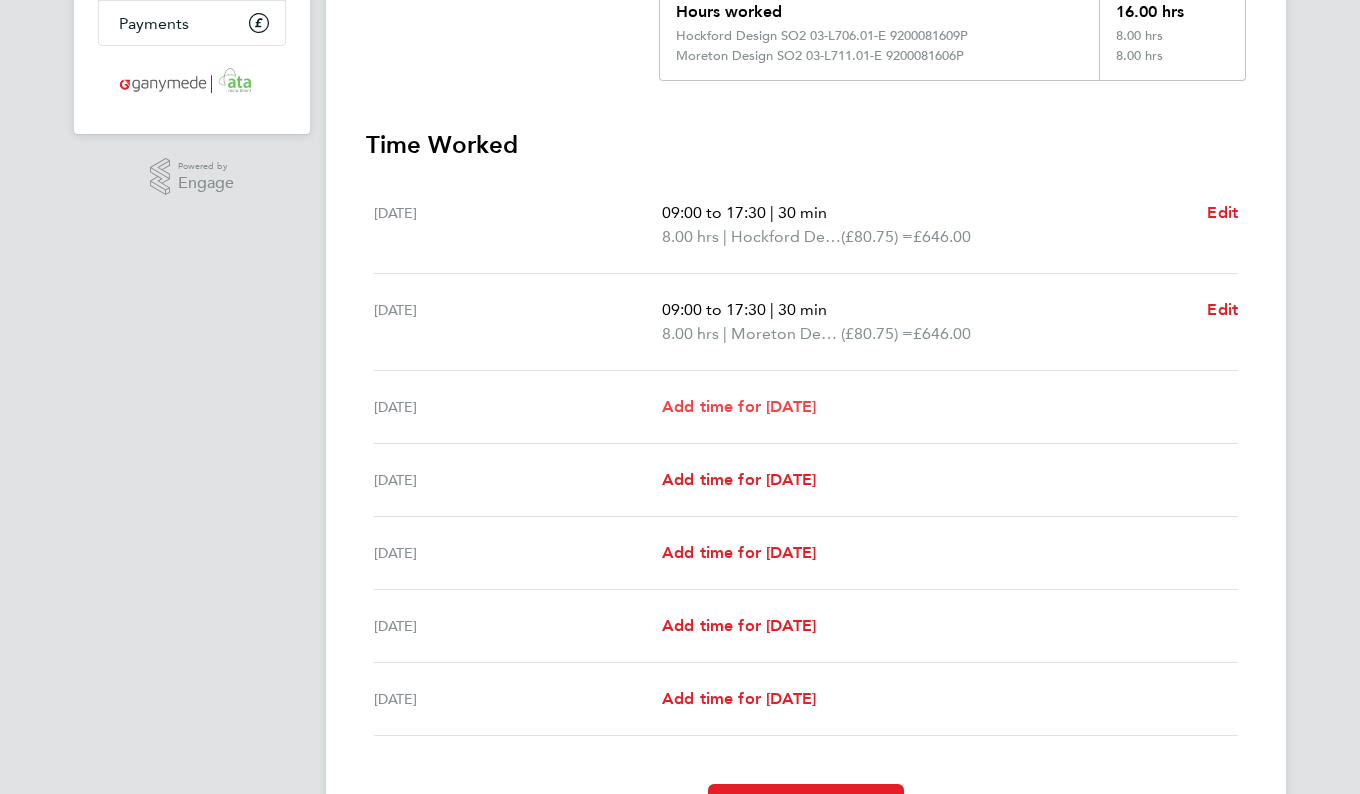 click on "Add time for [DATE]" at bounding box center (739, 406) 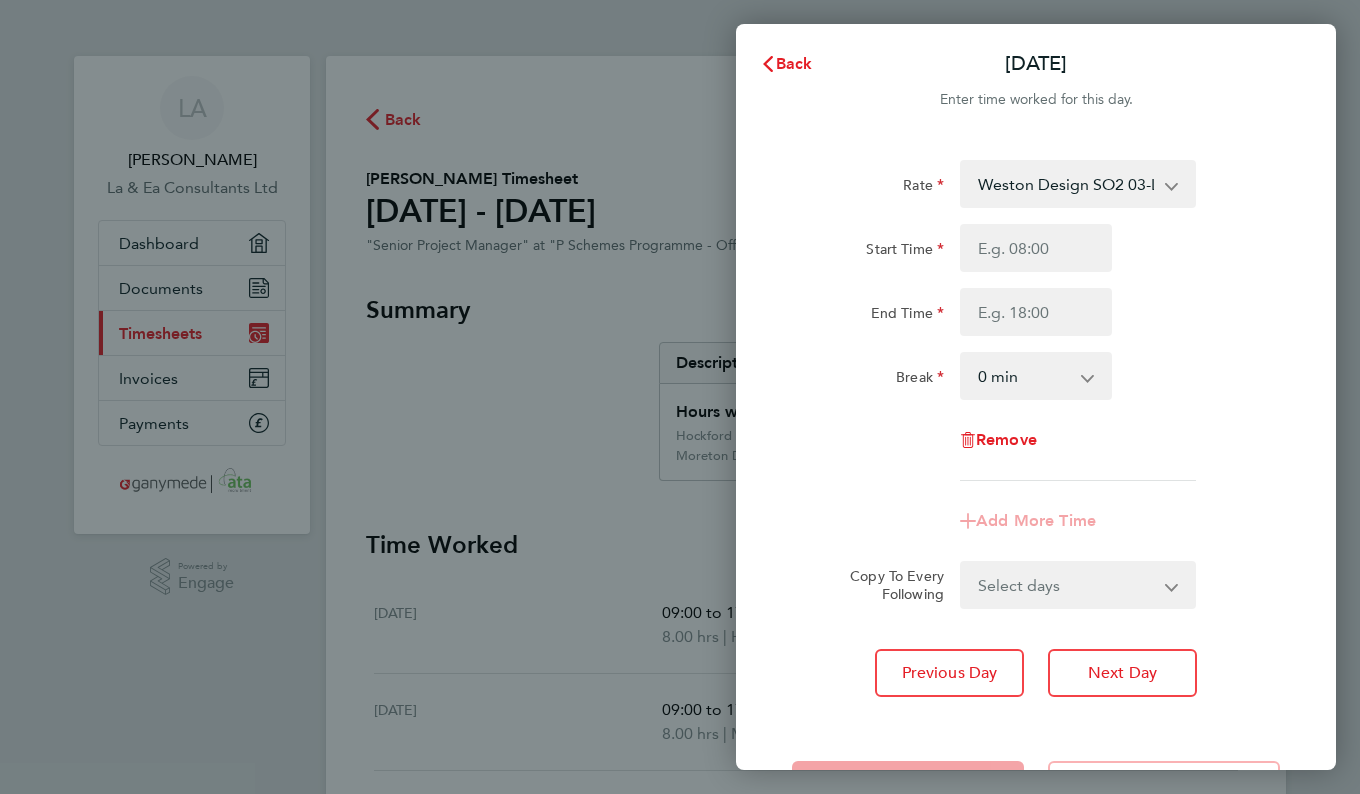 scroll, scrollTop: 0, scrollLeft: 0, axis: both 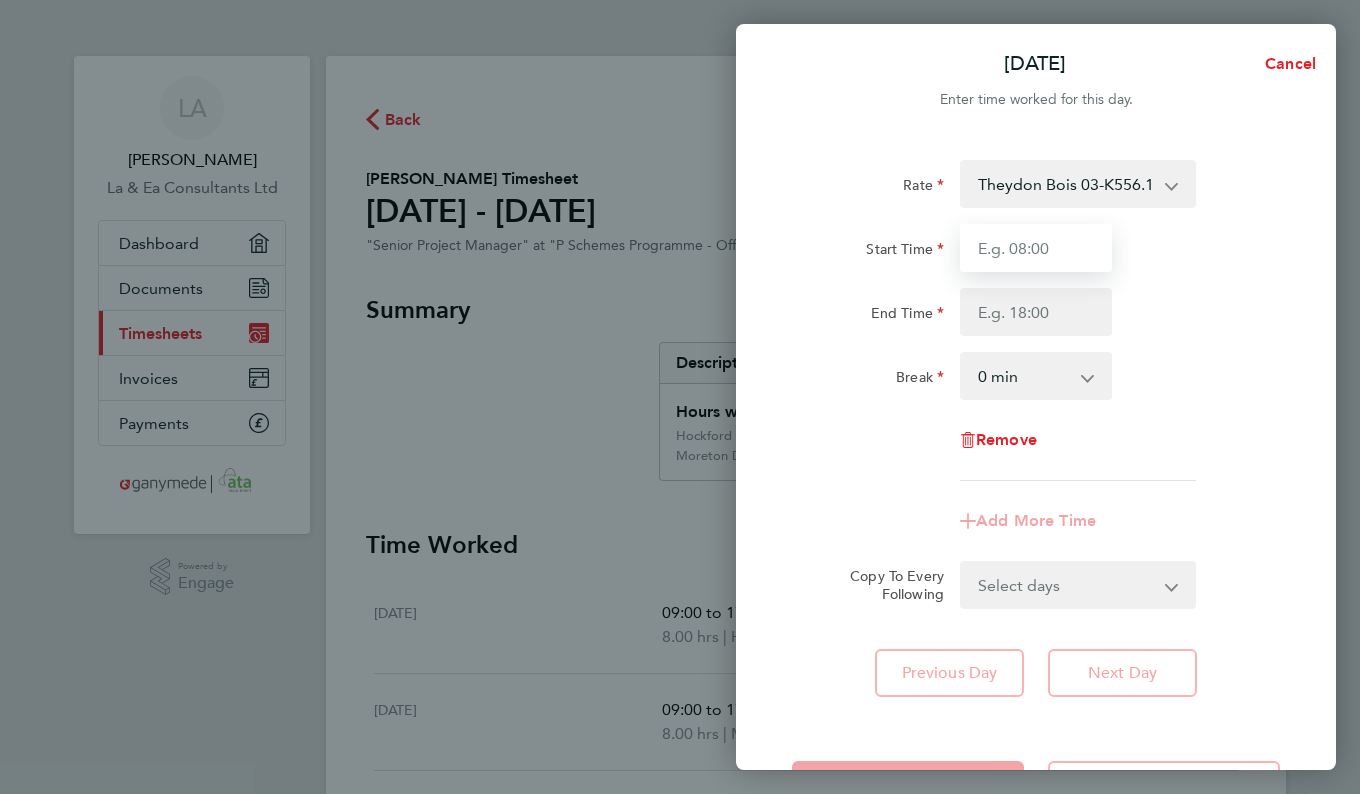 click on "Start Time" at bounding box center (1036, 248) 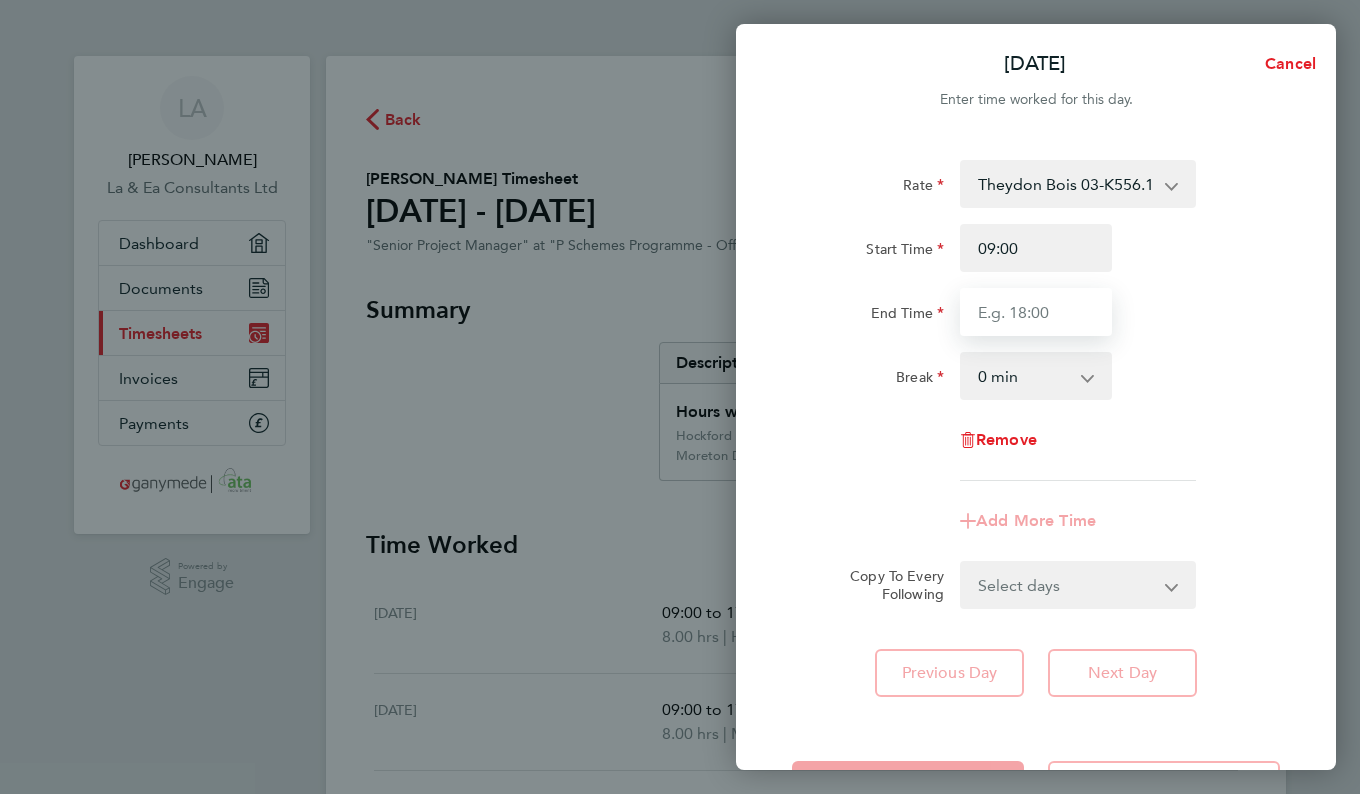 type on "17:30" 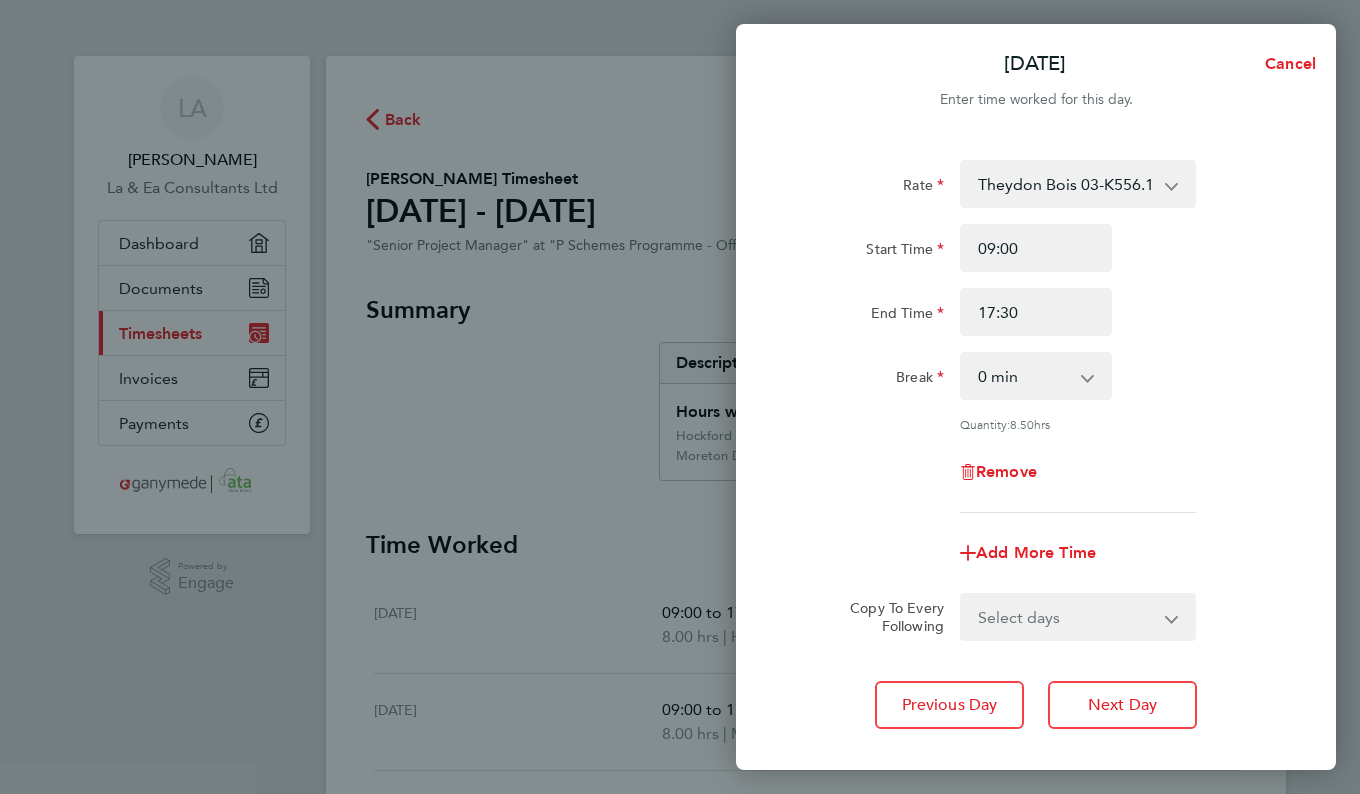 click on "0 min   15 min   30 min   45 min   60 min   75 min   90 min" at bounding box center [1024, 376] 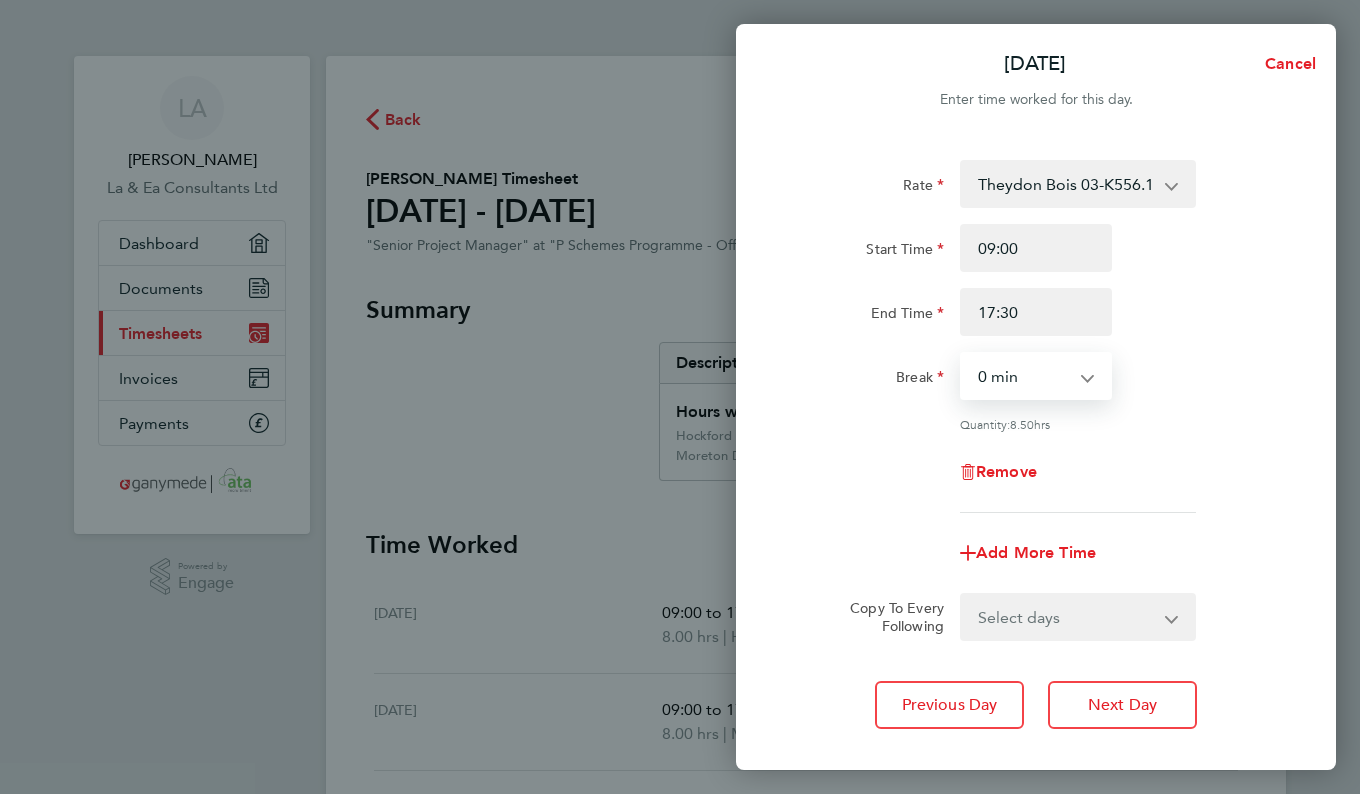 select on "30" 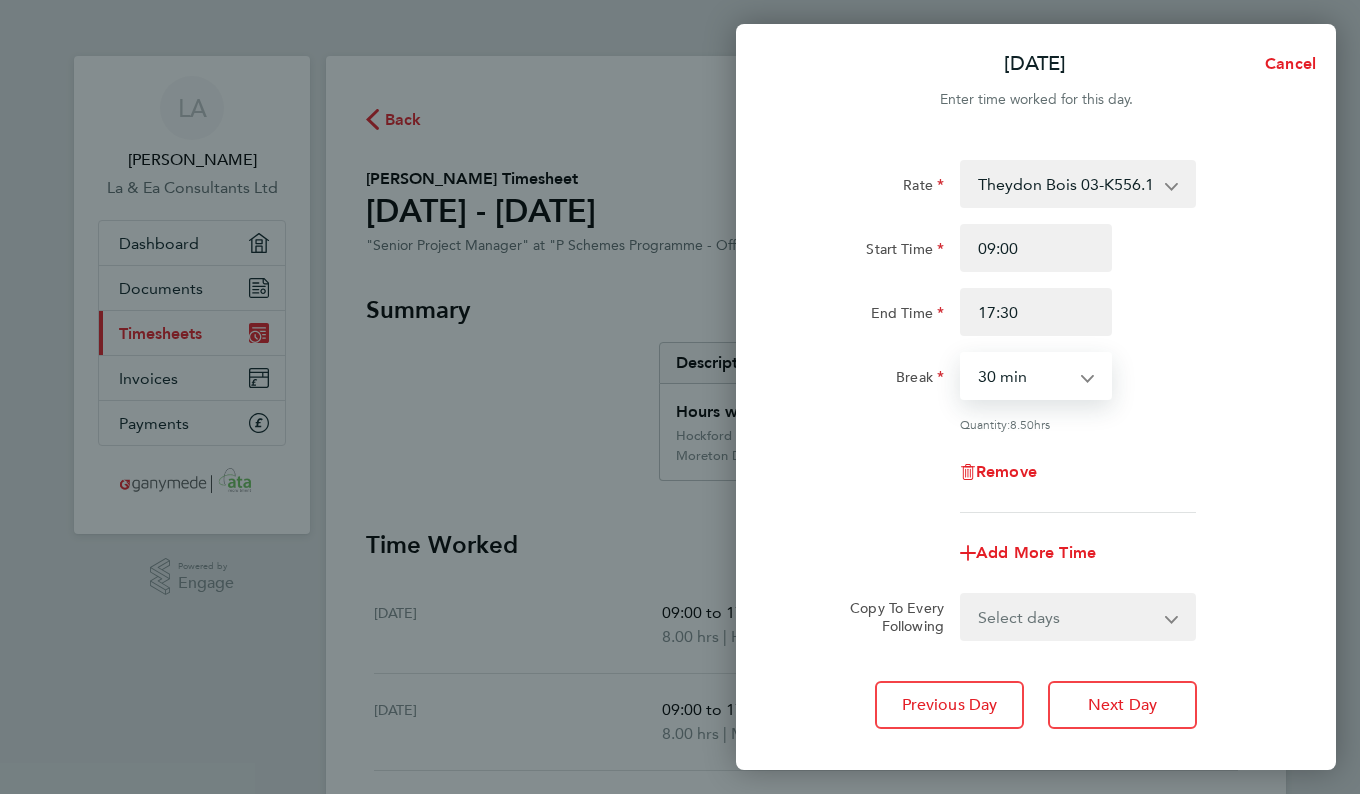 click on "0 min   15 min   30 min   45 min   60 min   75 min   90 min" at bounding box center [1024, 376] 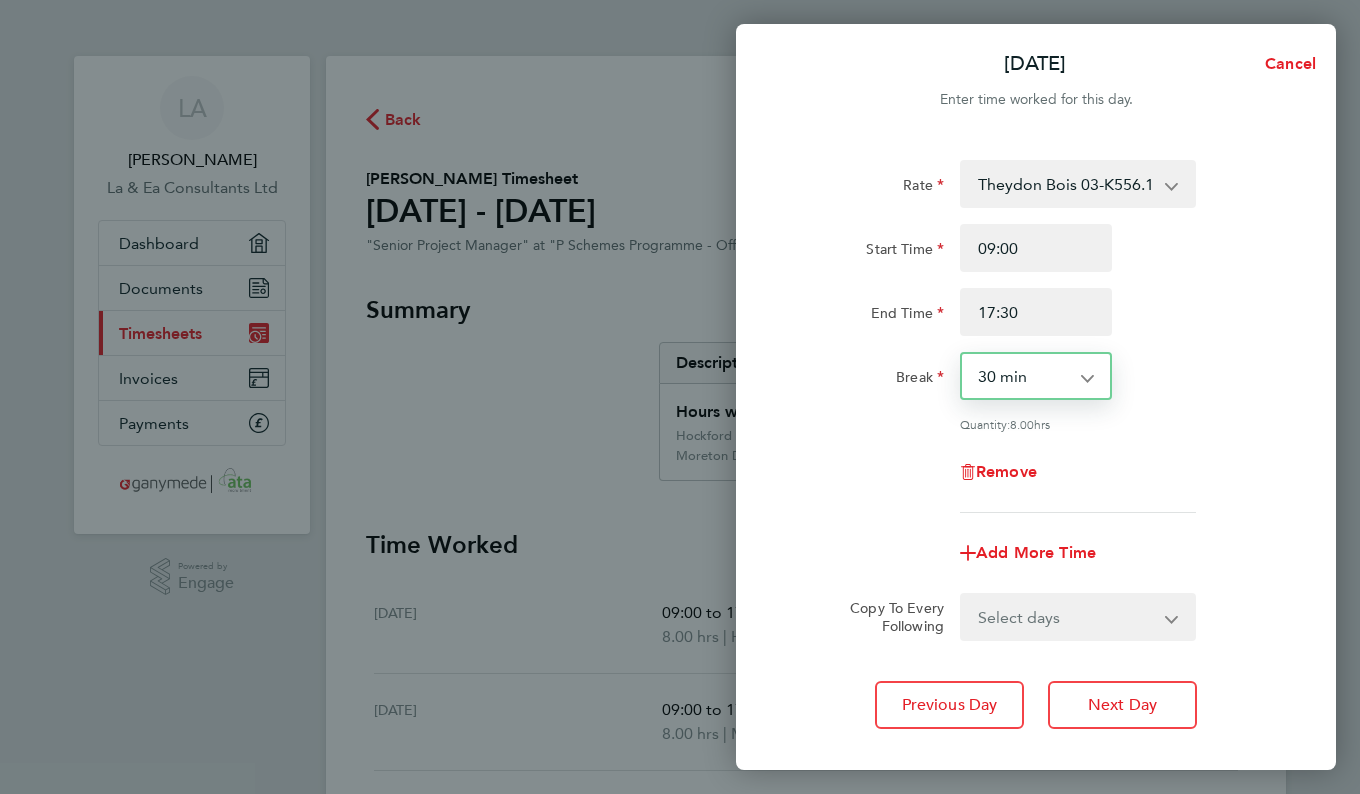 drag, startPoint x: 558, startPoint y: 457, endPoint x: 575, endPoint y: 455, distance: 17.117243 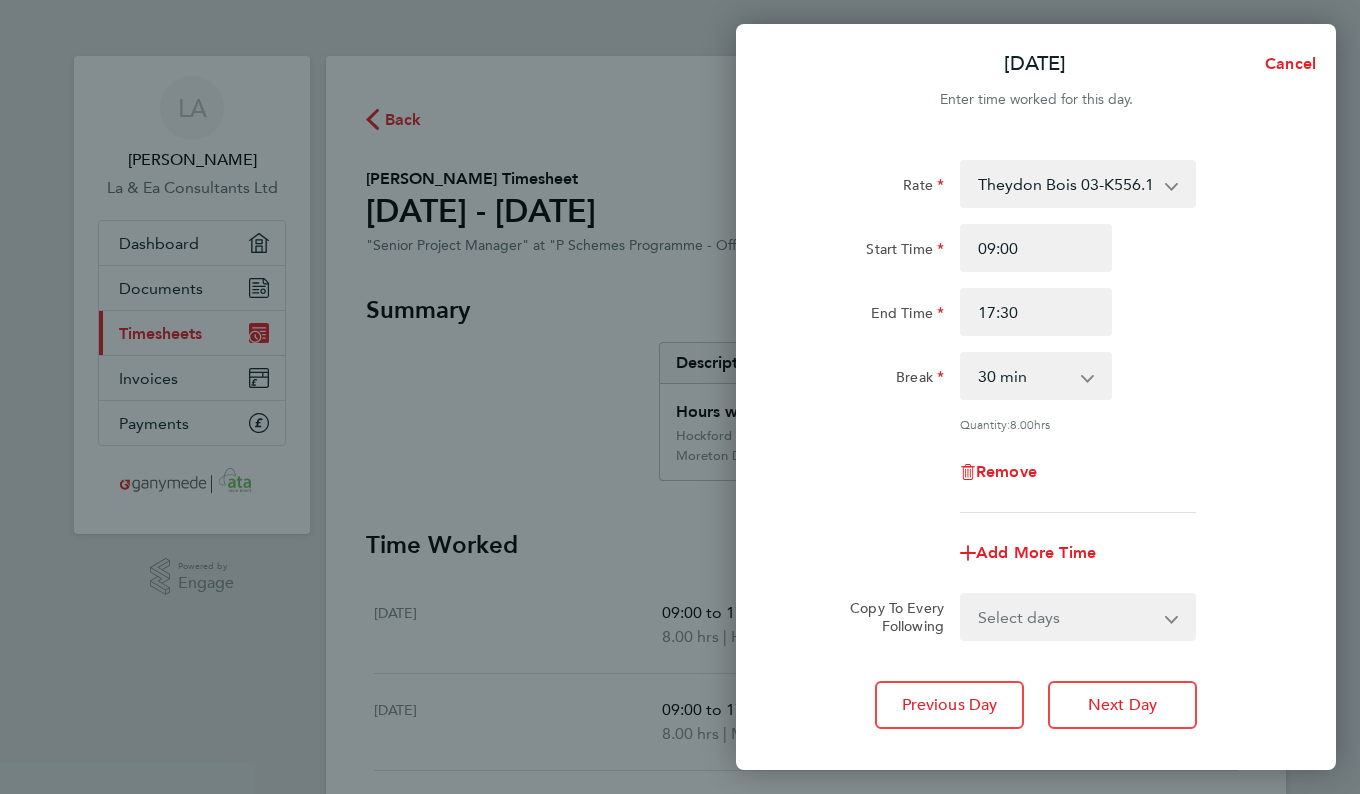 scroll, scrollTop: 109, scrollLeft: 0, axis: vertical 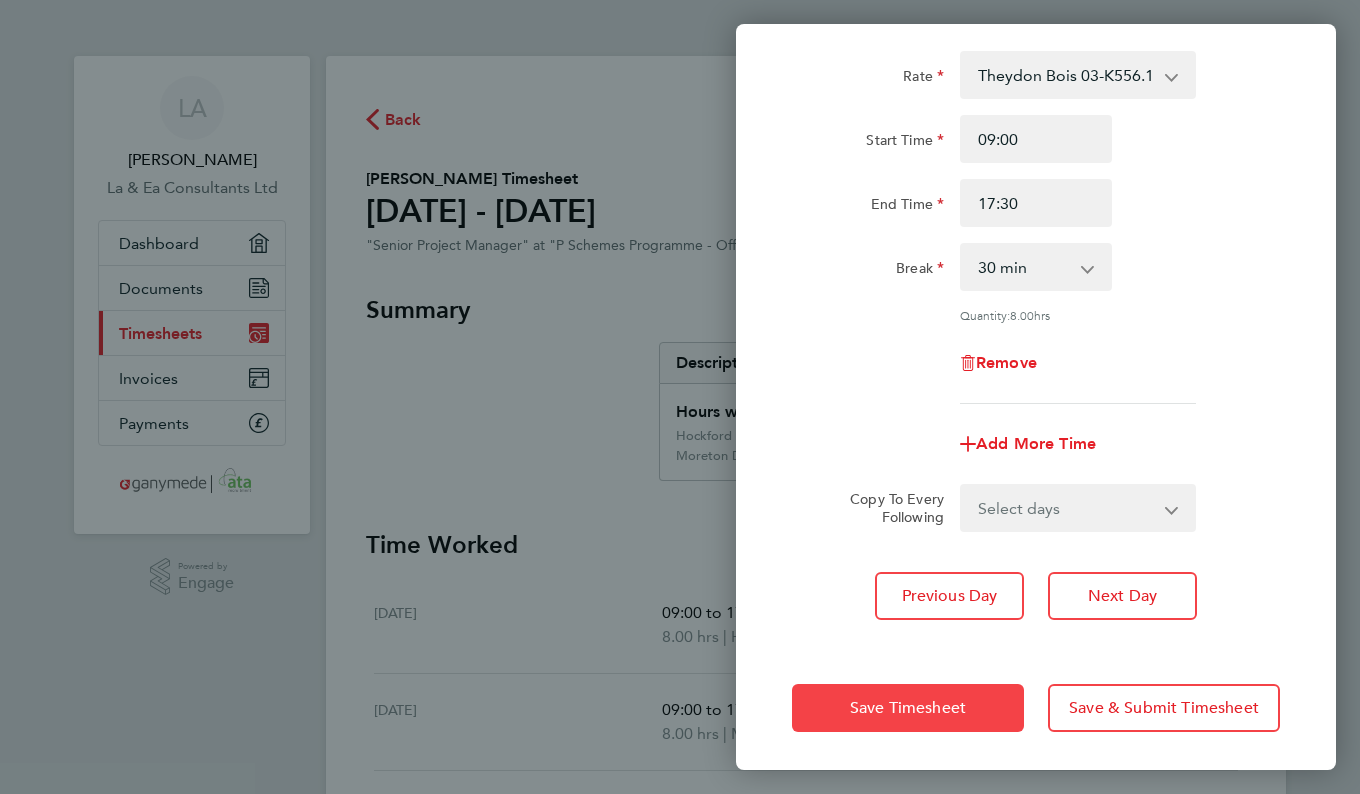 click on "Save Timesheet" 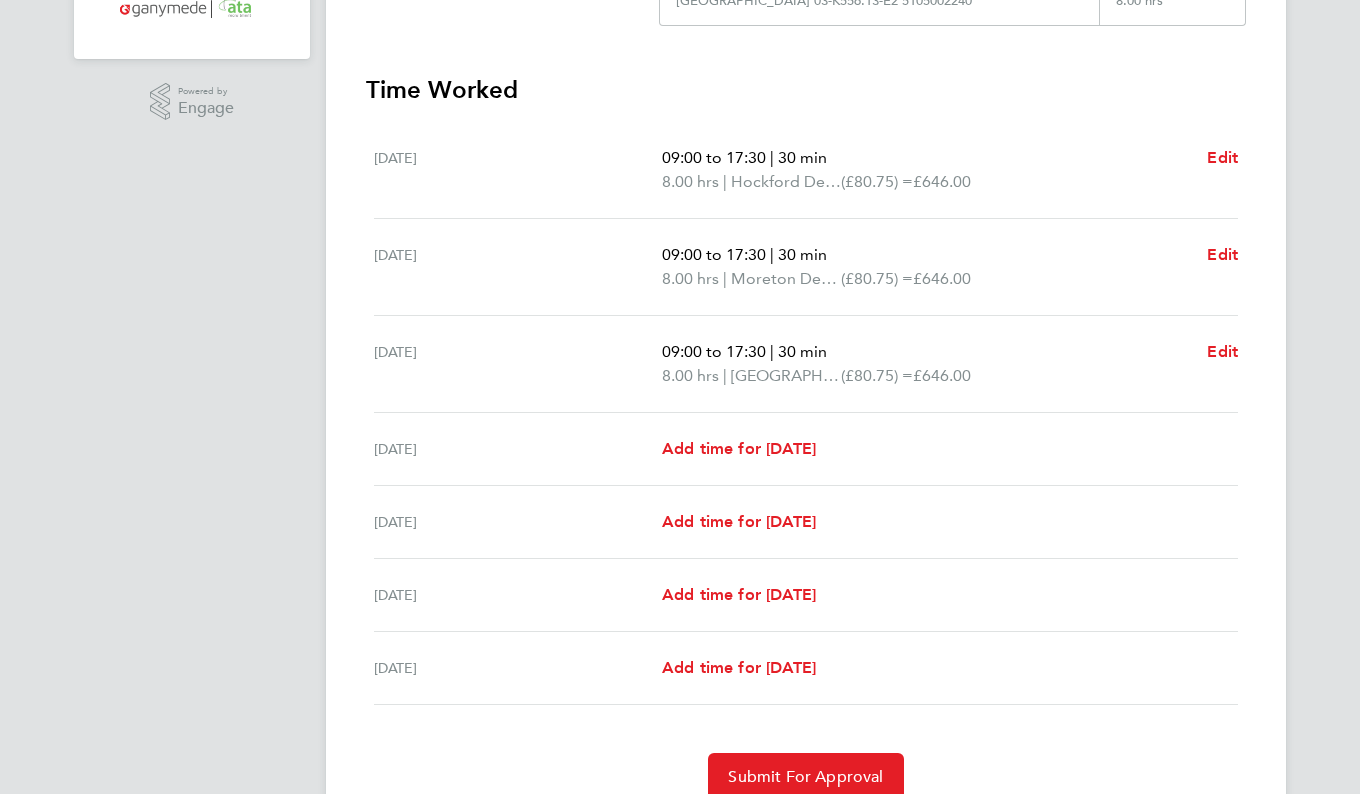 scroll, scrollTop: 500, scrollLeft: 0, axis: vertical 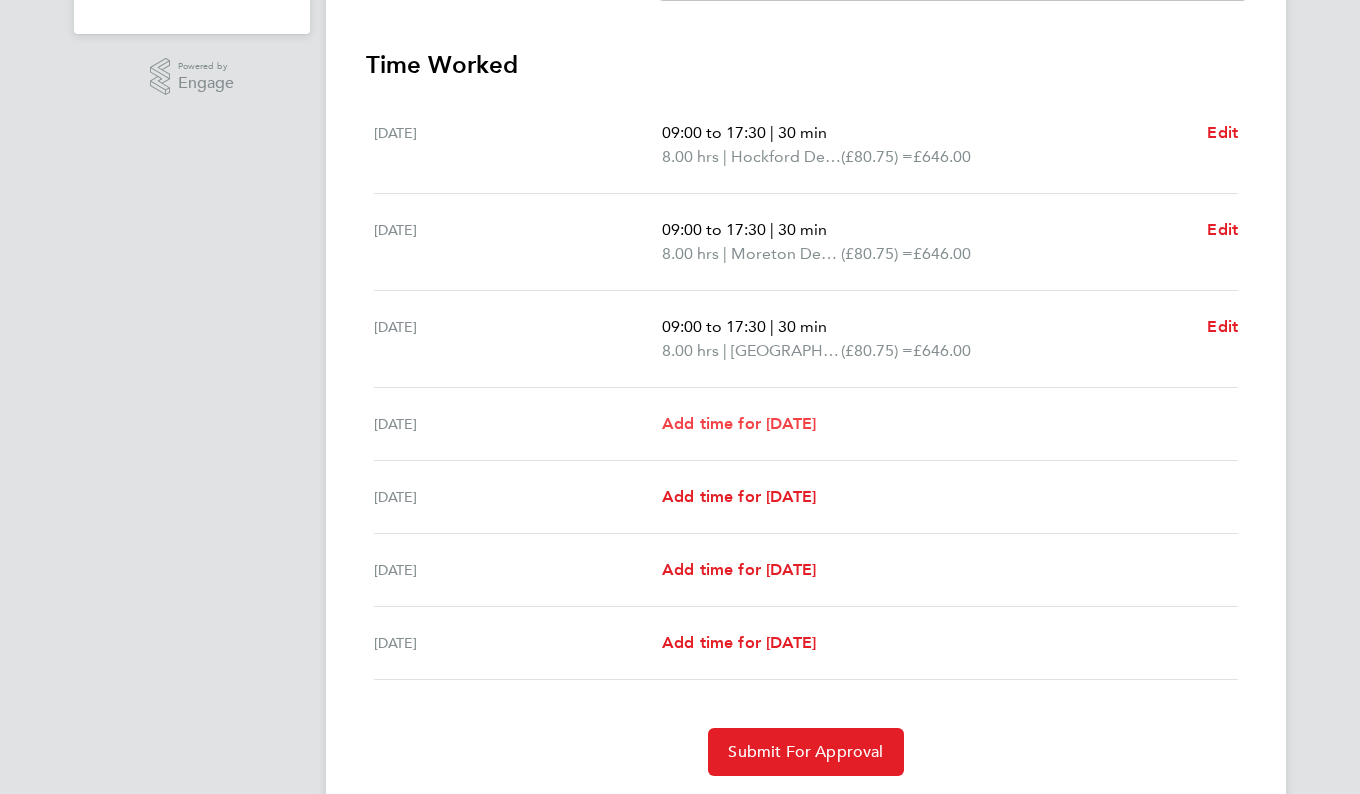 click on "Add time for [DATE]" at bounding box center [739, 423] 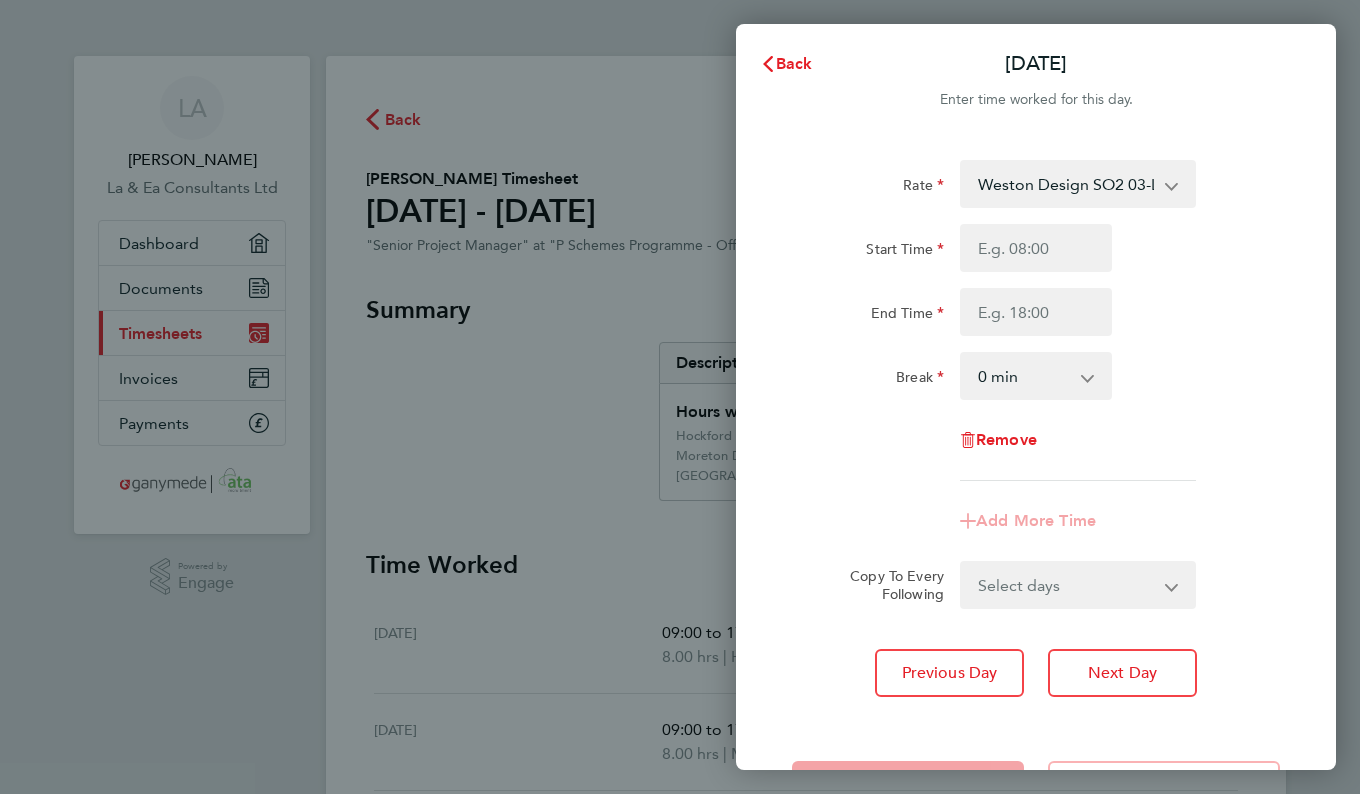 scroll, scrollTop: 0, scrollLeft: 0, axis: both 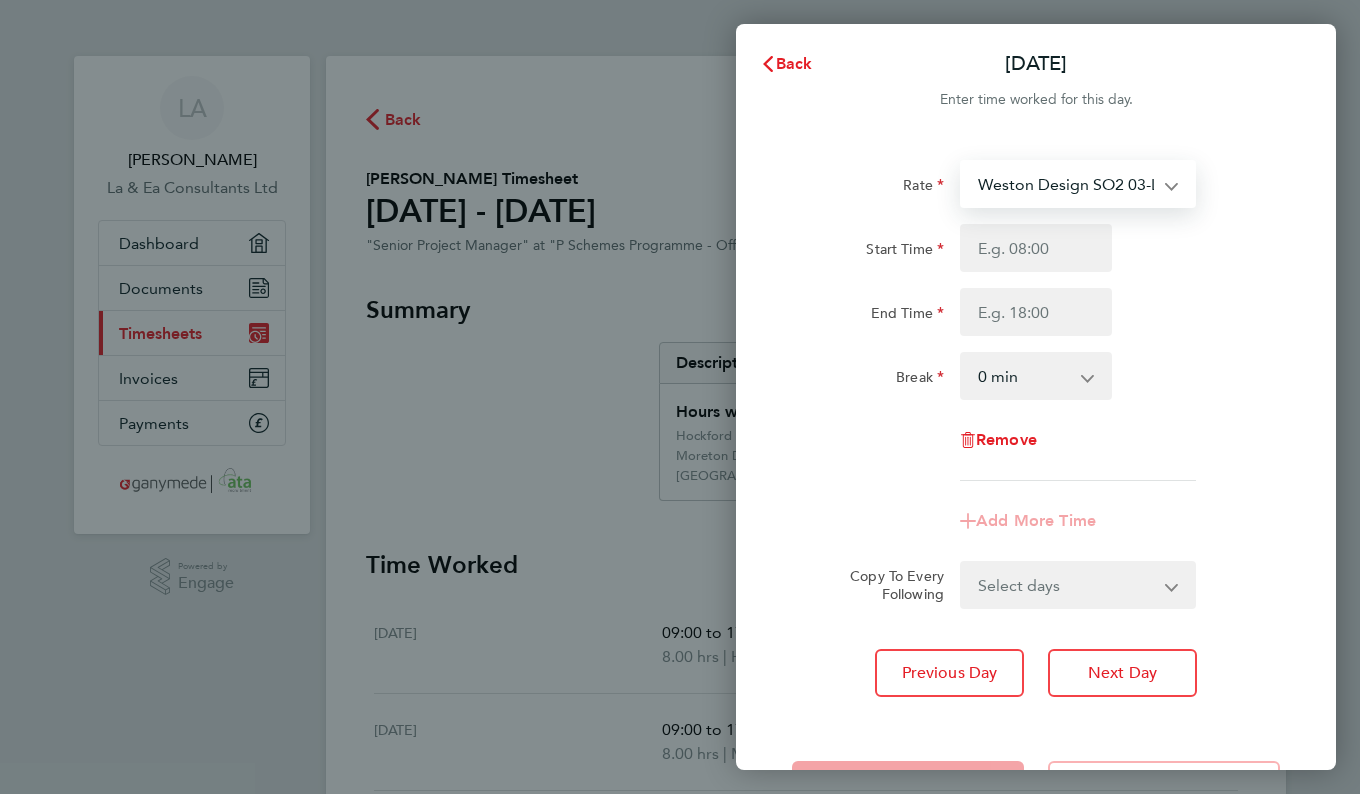 click on "Weston Design SO2 03-L702.01-E 9200082509P - 80.75   GodalmingE2 03-K556.22-E2 5105002251 - 80.75   Moreton Design SO2 03-L711.01-E 9200081606P - 80.75   [PERSON_NAME] 03-K556.06 E2 9200050276P - 80.75   Hockford Design SO2 03-L706.01-E 9200081609P - 80.75   [PERSON_NAME] Green 03-K556.26-E2 5105002244 - 80.75   Clavering 03-K556.04-E2 5105002238 - 80.75   Braughing Design SO2 03-L718.01-E 9200081607P - 80.75   Bishops Stortford Design SO 03-L703.01-E 9200078628P - 80.75   [PERSON_NAME] 03-K556.06-E 5105002239 - 80.75   Elstead SO E3 03-L708.01-E 9200078625P - 80.75   Clavering Design SO 03-L719.01-E 9200078620P - 80.75   ElsteadE2 03-K556.17-E2 5105002249 - 80.75   Godalming 03-L705.01-E 9200078627P - 80.75   [PERSON_NAME] Wintney Design SO 03-L704.01-E 9200078618P - 80.75   Merstham Design SO2 03-L707.01-E 9200081608P - 80.75   Fiddlers Hamlet 03-L713.01-E 9200081605P - 80.75   WestonE2 03-K556.14-E2 5105002248 - 80.75   BishopStorfordE2 03-K556.21-E2 5105002250 - 80.75   KimptonE2 03-K556.07-E2 5105002247 - 80.75" at bounding box center [1066, 184] 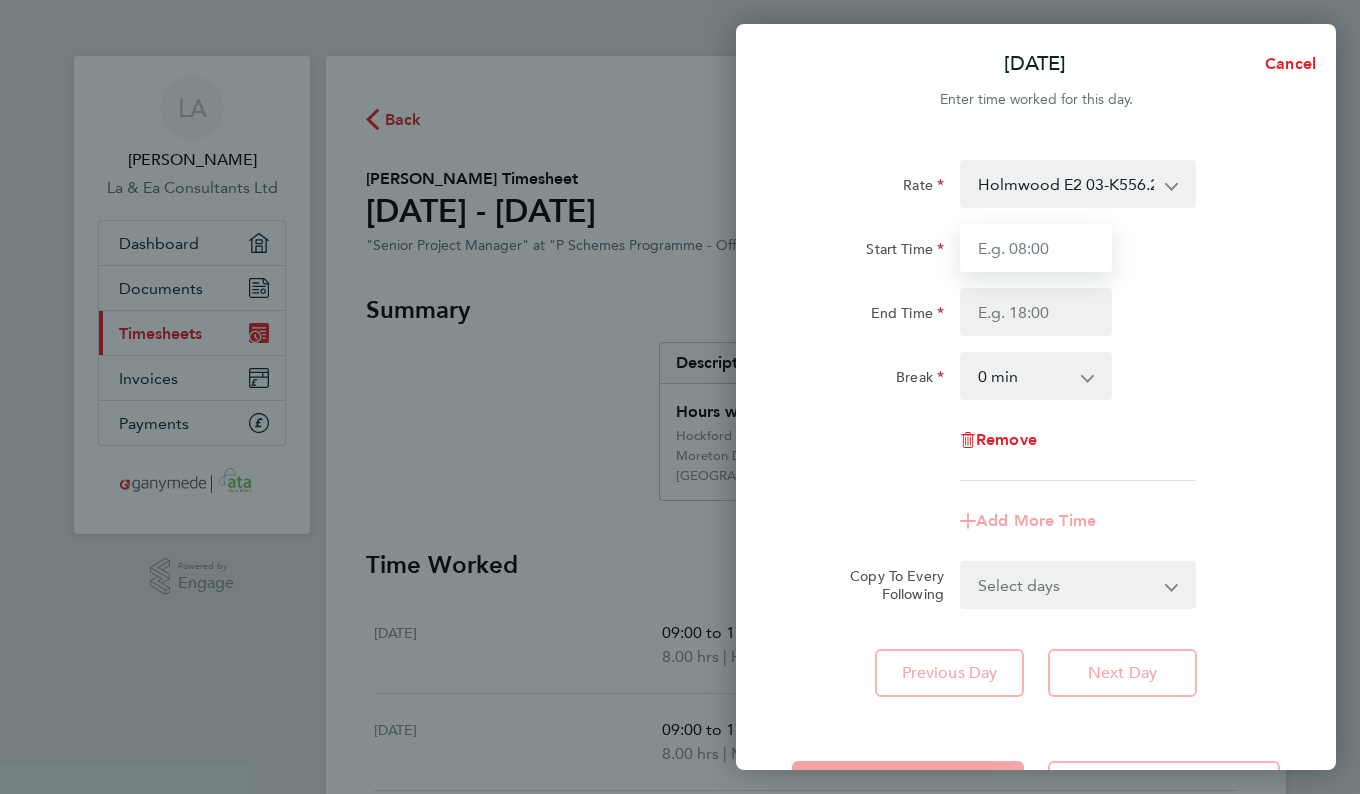 click on "Start Time" at bounding box center [1036, 248] 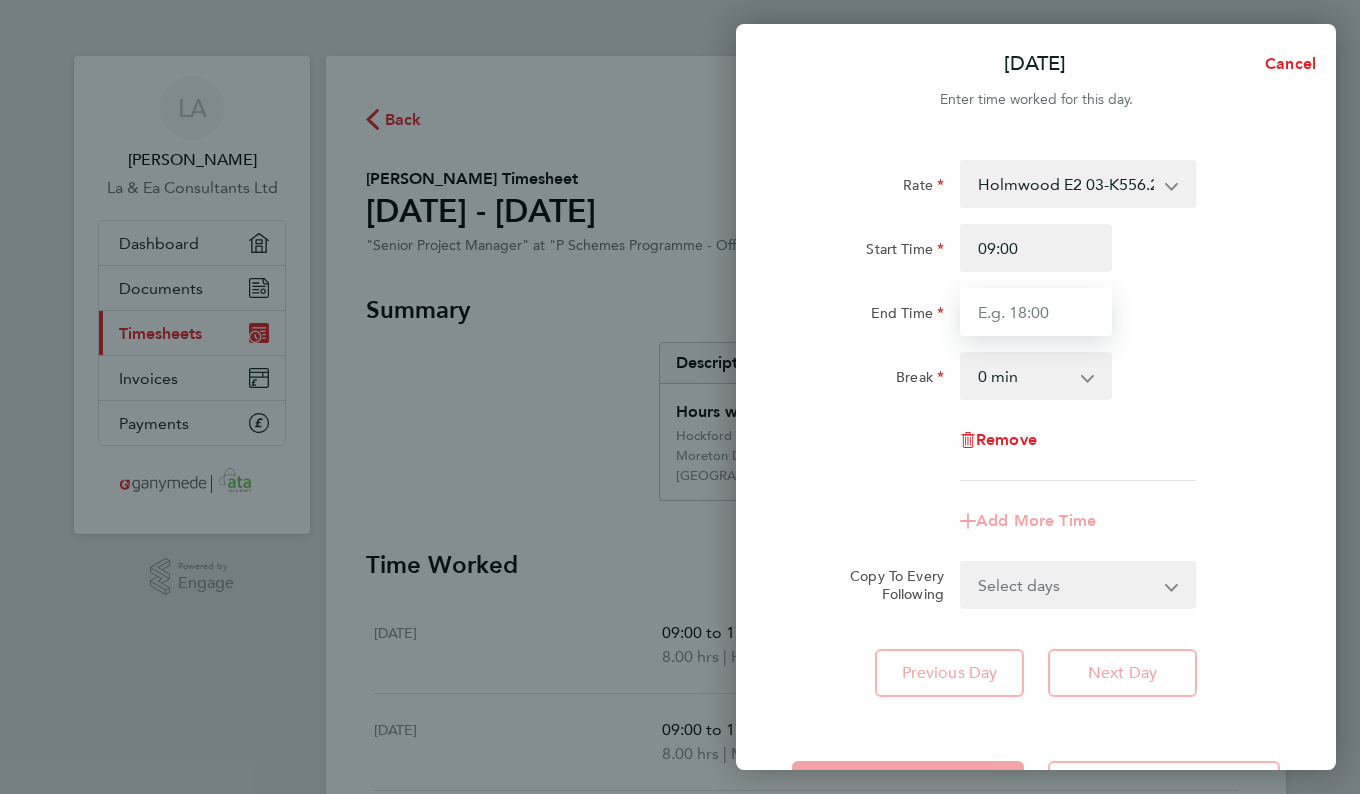type on "17:30" 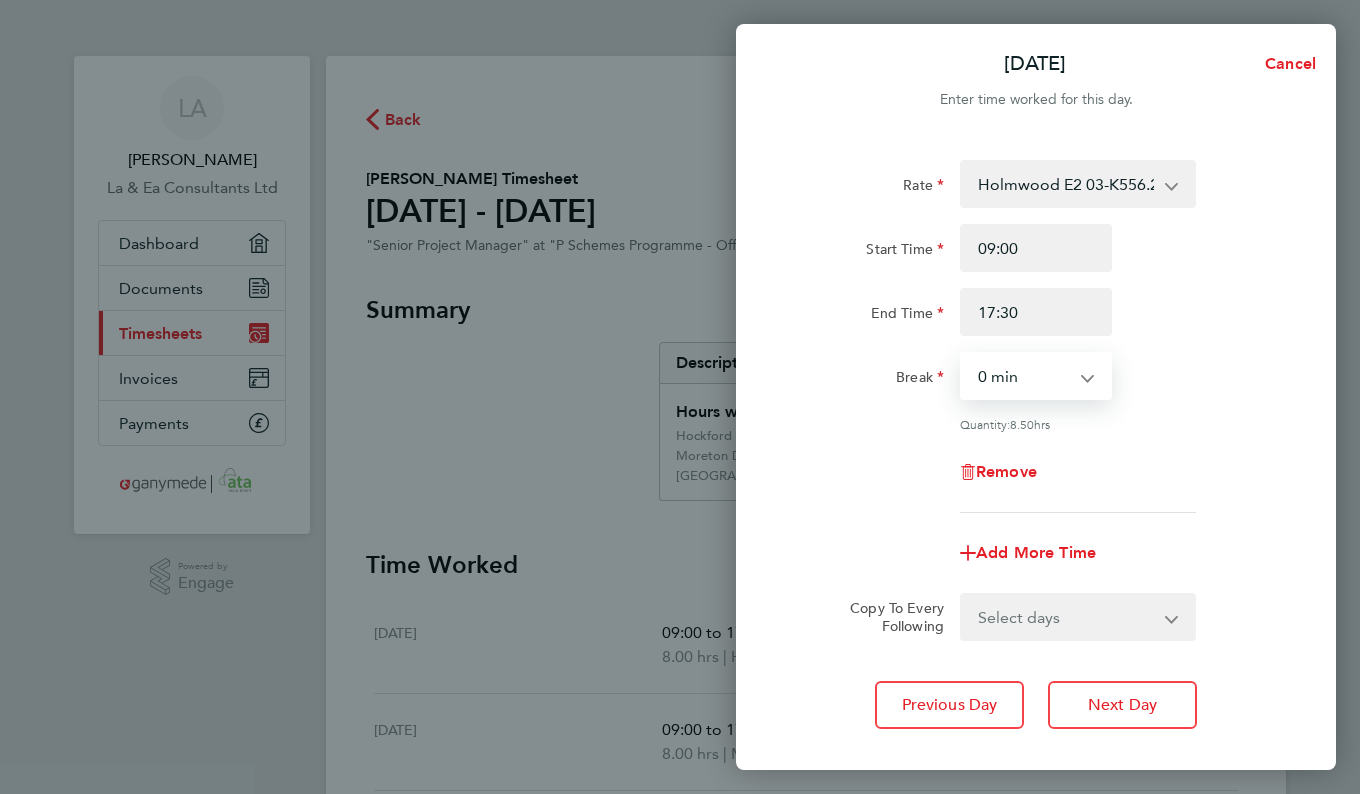 select on "30" 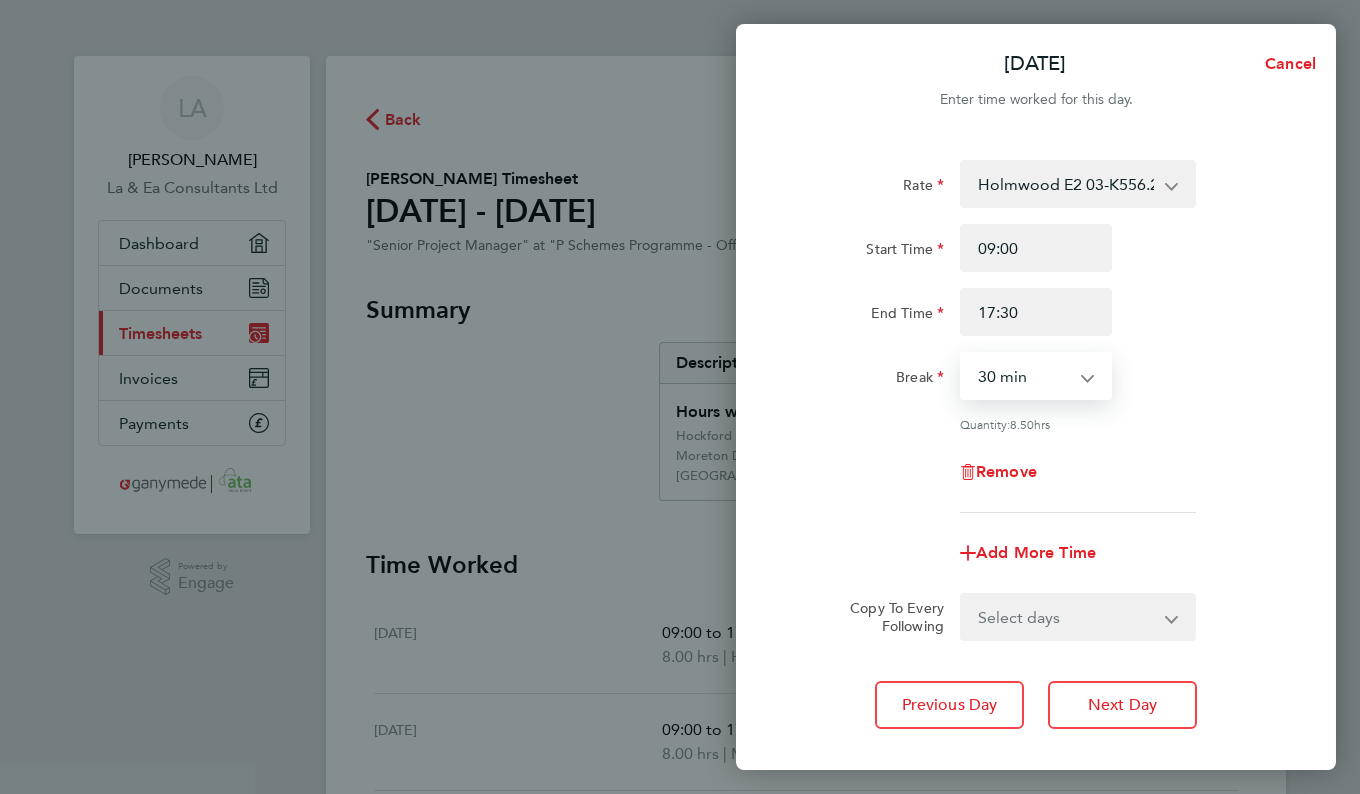 click on "0 min   15 min   30 min   45 min   60 min   75 min   90 min" at bounding box center (1024, 376) 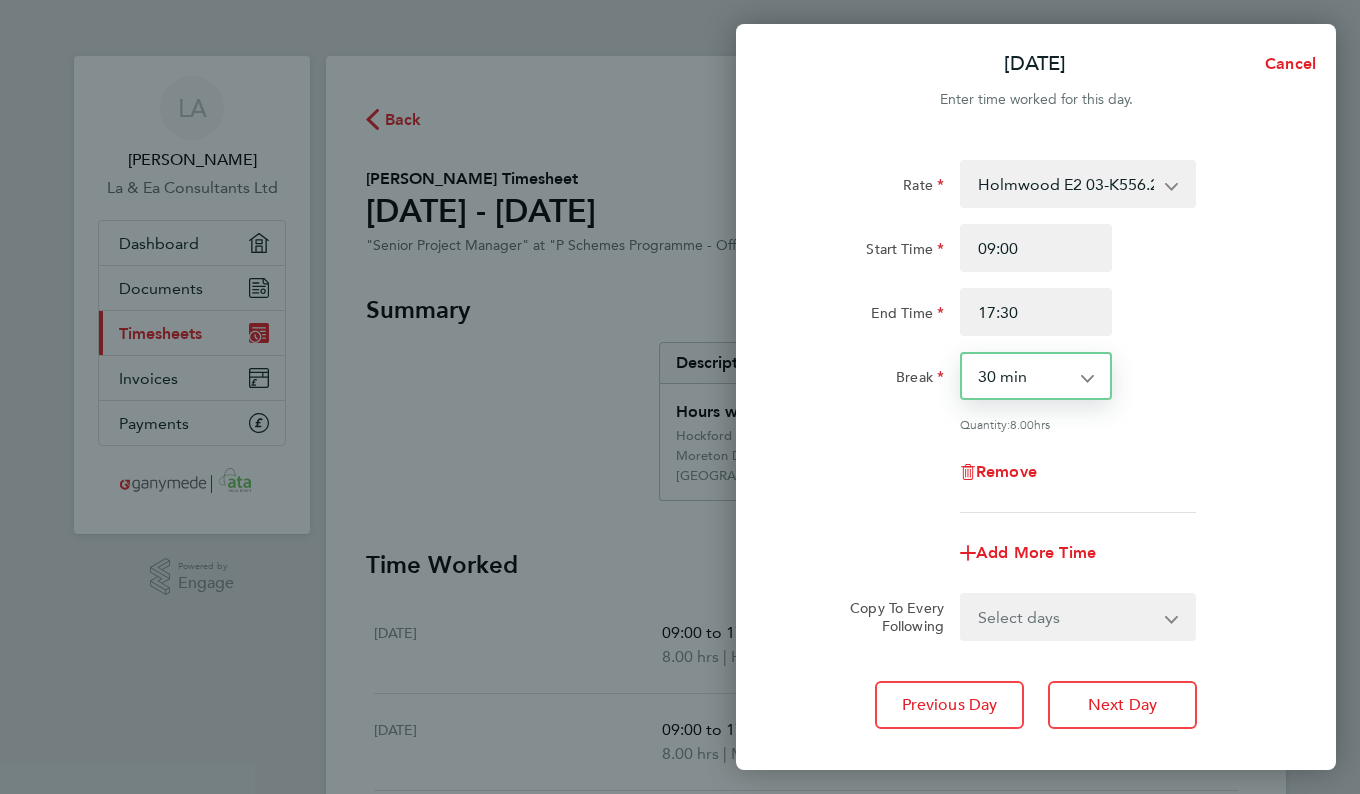 click on "Add More Time" 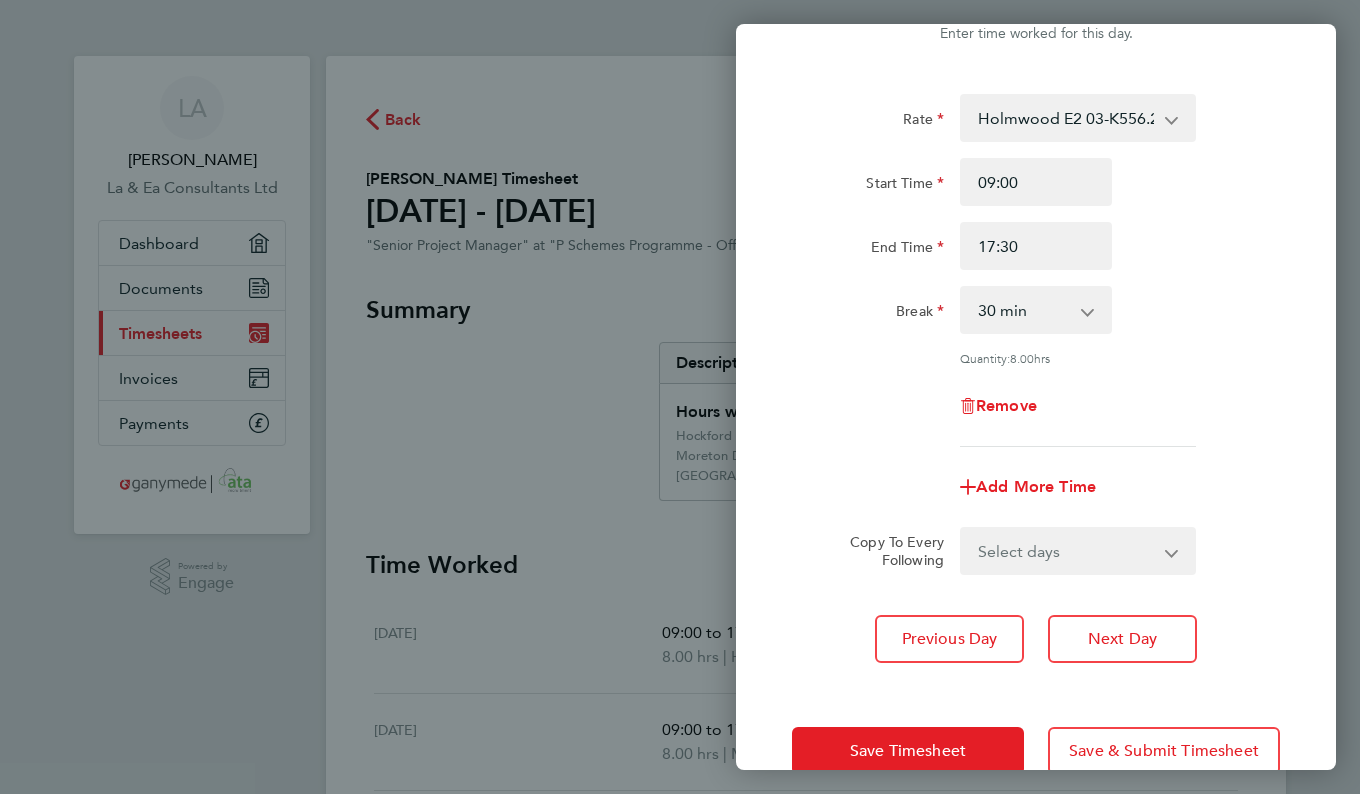 scroll, scrollTop: 109, scrollLeft: 0, axis: vertical 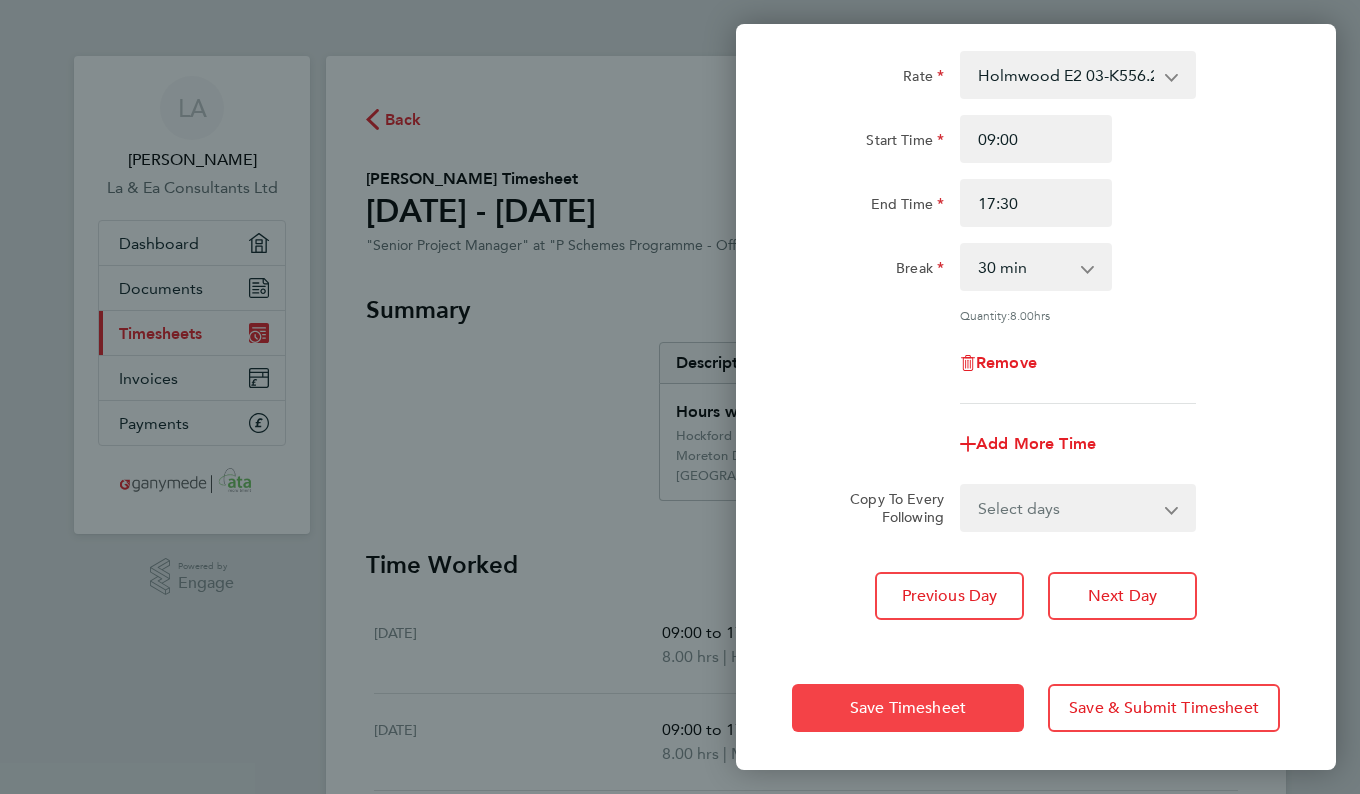 click on "Save Timesheet" 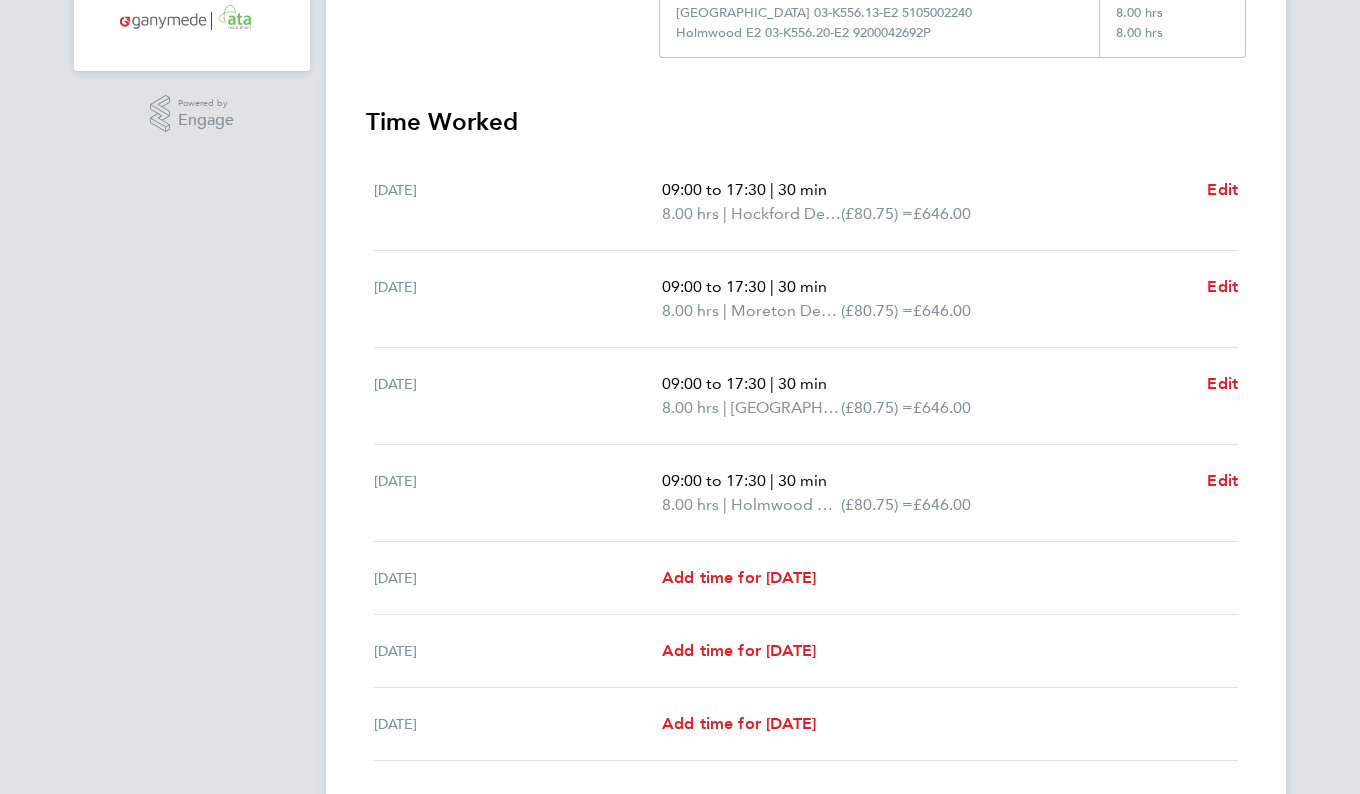 scroll, scrollTop: 500, scrollLeft: 0, axis: vertical 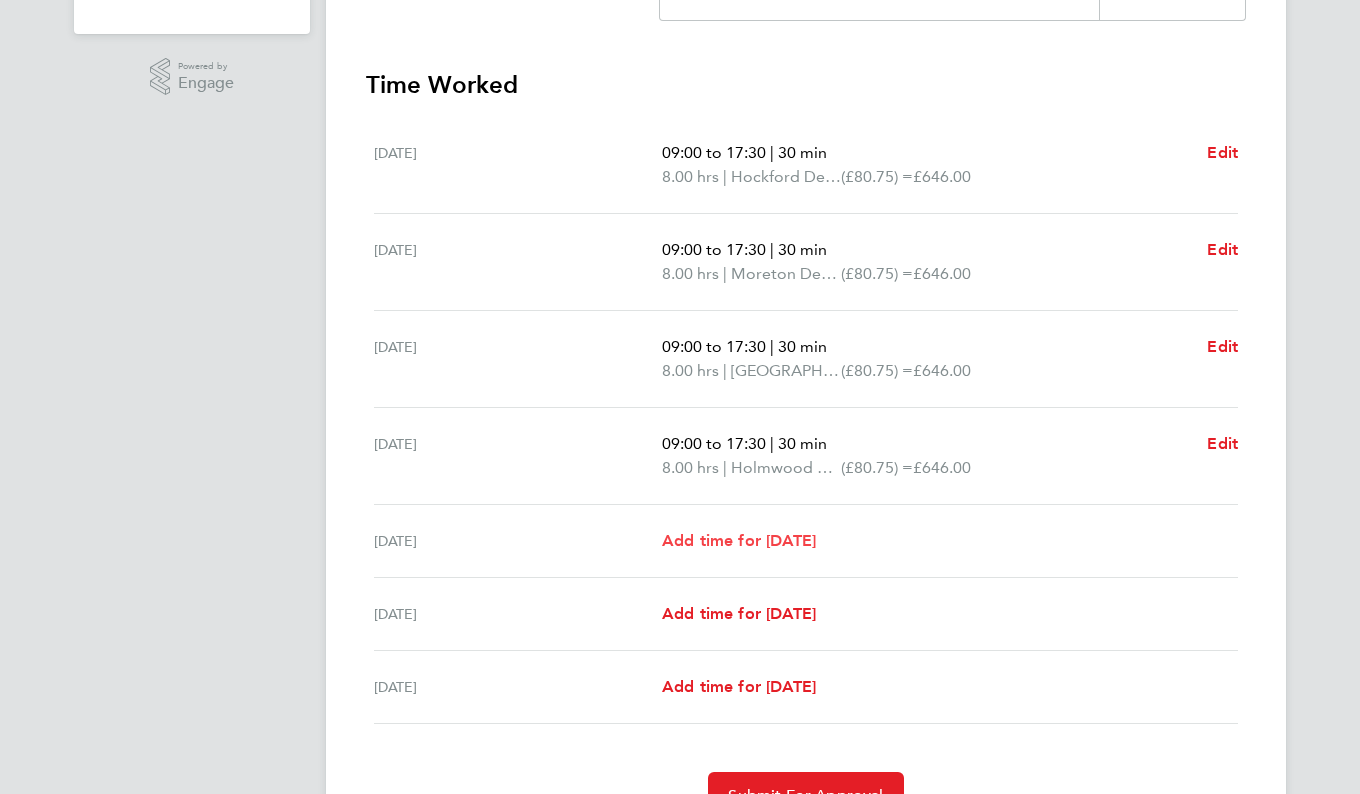 click on "Add time for [DATE]" at bounding box center [739, 540] 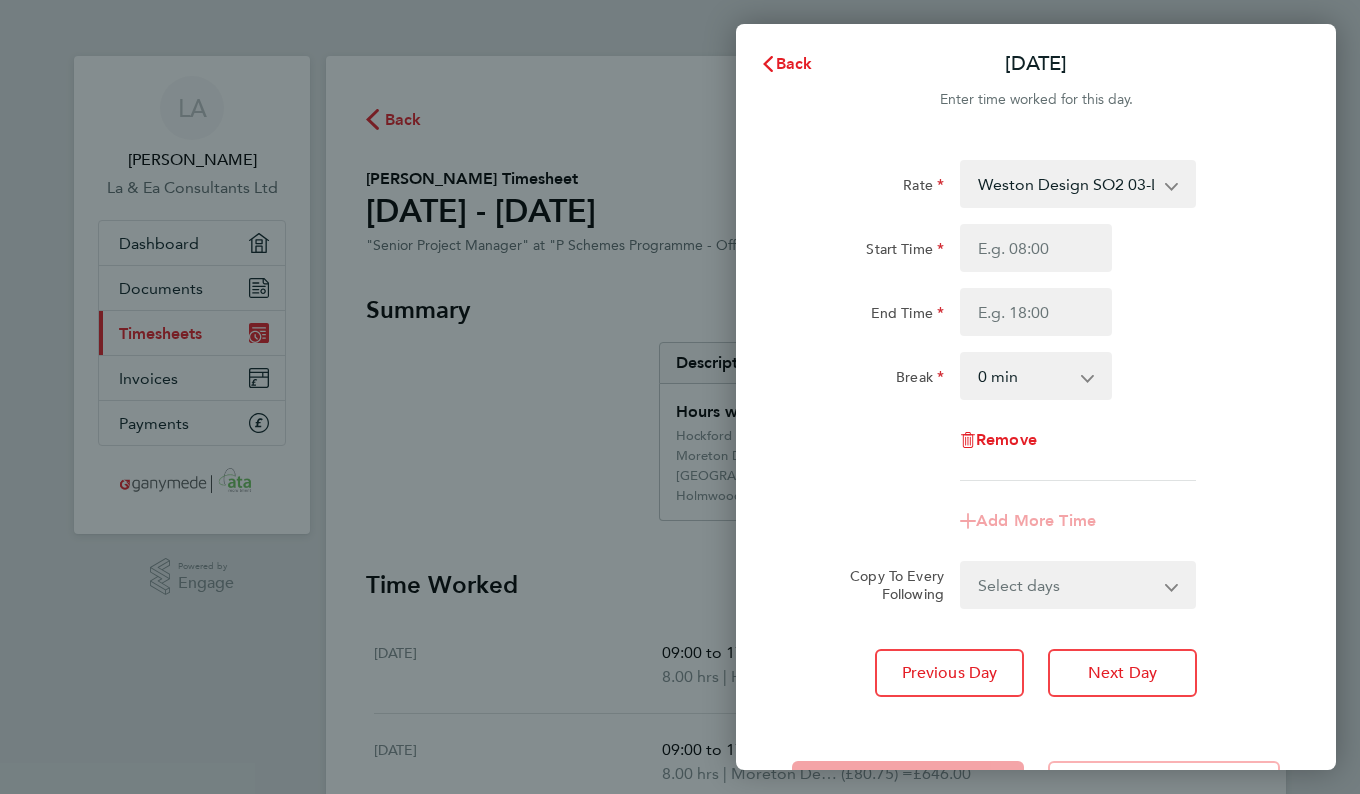 click on "Weston Design SO2 03-L702.01-E 9200082509P - 80.75   GodalmingE2 03-K556.22-E2 5105002251 - 80.75   Moreton Design SO2 03-L711.01-E 9200081606P - 80.75   [PERSON_NAME] 03-K556.06 E2 9200050276P - 80.75   Hockford Design SO2 03-L706.01-E 9200081609P - 80.75   [PERSON_NAME] Green 03-K556.26-E2 5105002244 - 80.75   Clavering 03-K556.04-E2 5105002238 - 80.75   Braughing Design SO2 03-L718.01-E 9200081607P - 80.75   Bishops Stortford Design SO 03-L703.01-E 9200078628P - 80.75   [PERSON_NAME] 03-K556.06-E 5105002239 - 80.75   Elstead SO E3 03-L708.01-E 9200078625P - 80.75   Clavering Design SO 03-L719.01-E 9200078620P - 80.75   ElsteadE2 03-K556.17-E2 5105002249 - 80.75   Godalming 03-L705.01-E 9200078627P - 80.75   [PERSON_NAME] Wintney Design SO 03-L704.01-E 9200078618P - 80.75   Merstham Design SO2 03-L707.01-E 9200081608P - 80.75   Fiddlers Hamlet 03-L713.01-E 9200081605P - 80.75   WestonE2 03-K556.14-E2 5105002248 - 80.75   BishopStorfordE2 03-K556.21-E2 5105002250 - 80.75   KimptonE2 03-K556.07-E2 5105002247 - 80.75" at bounding box center (1066, 184) 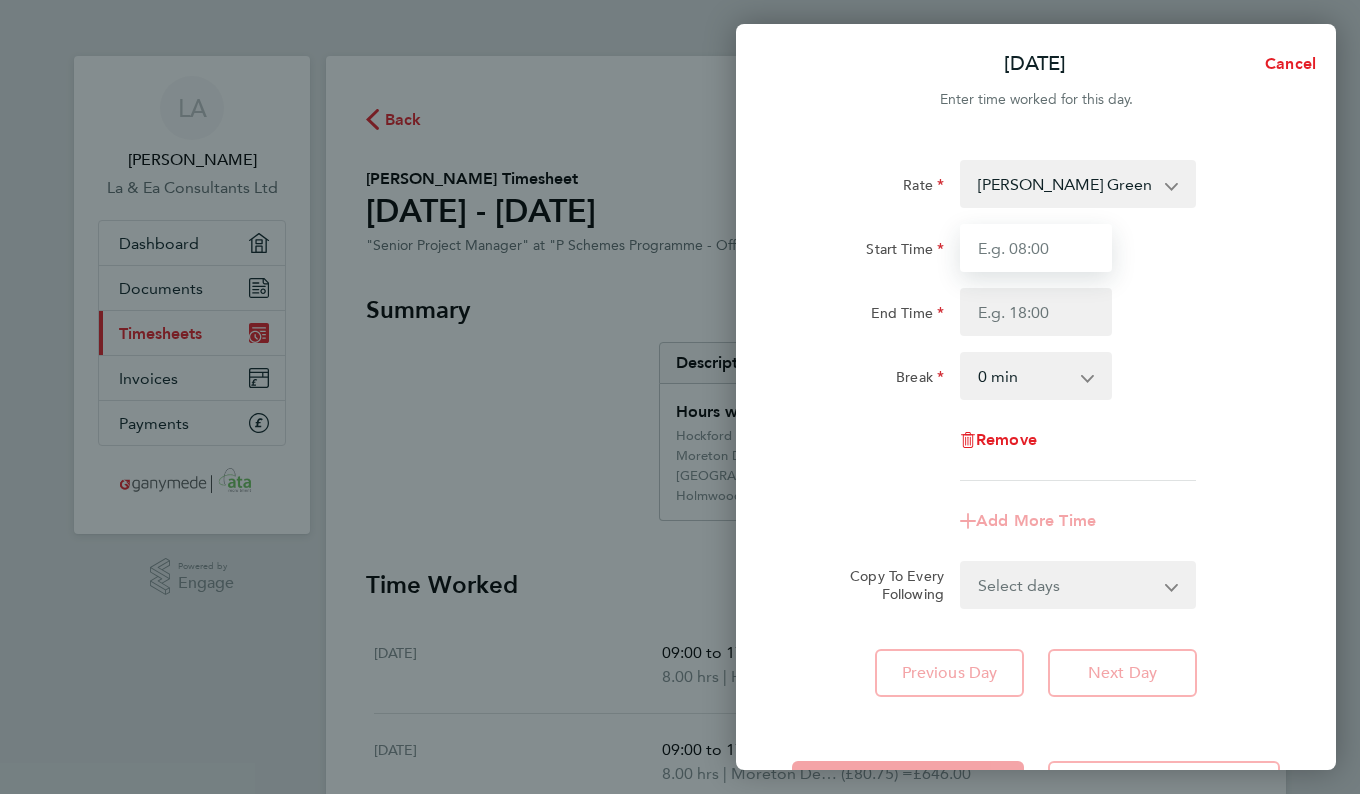 click on "Start Time" at bounding box center (1036, 248) 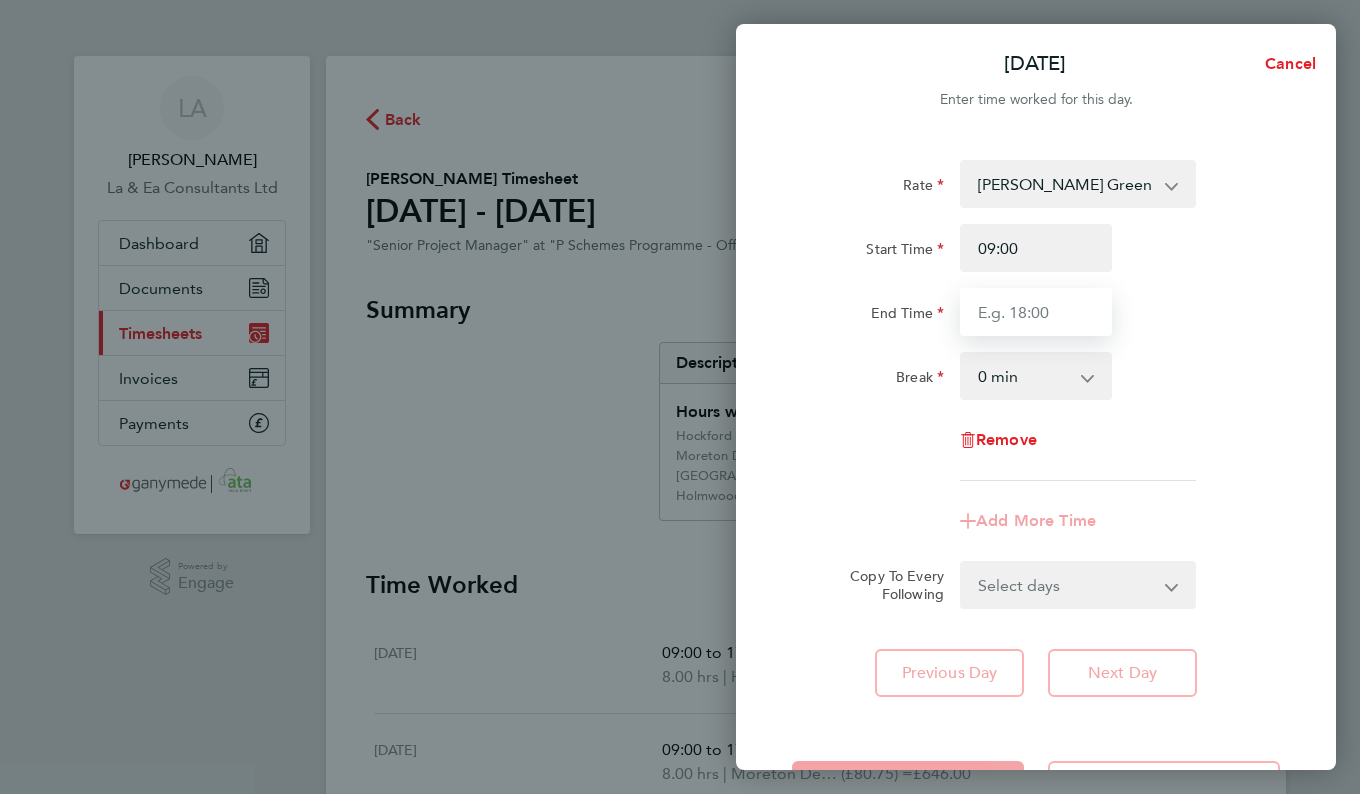 type on "17:30" 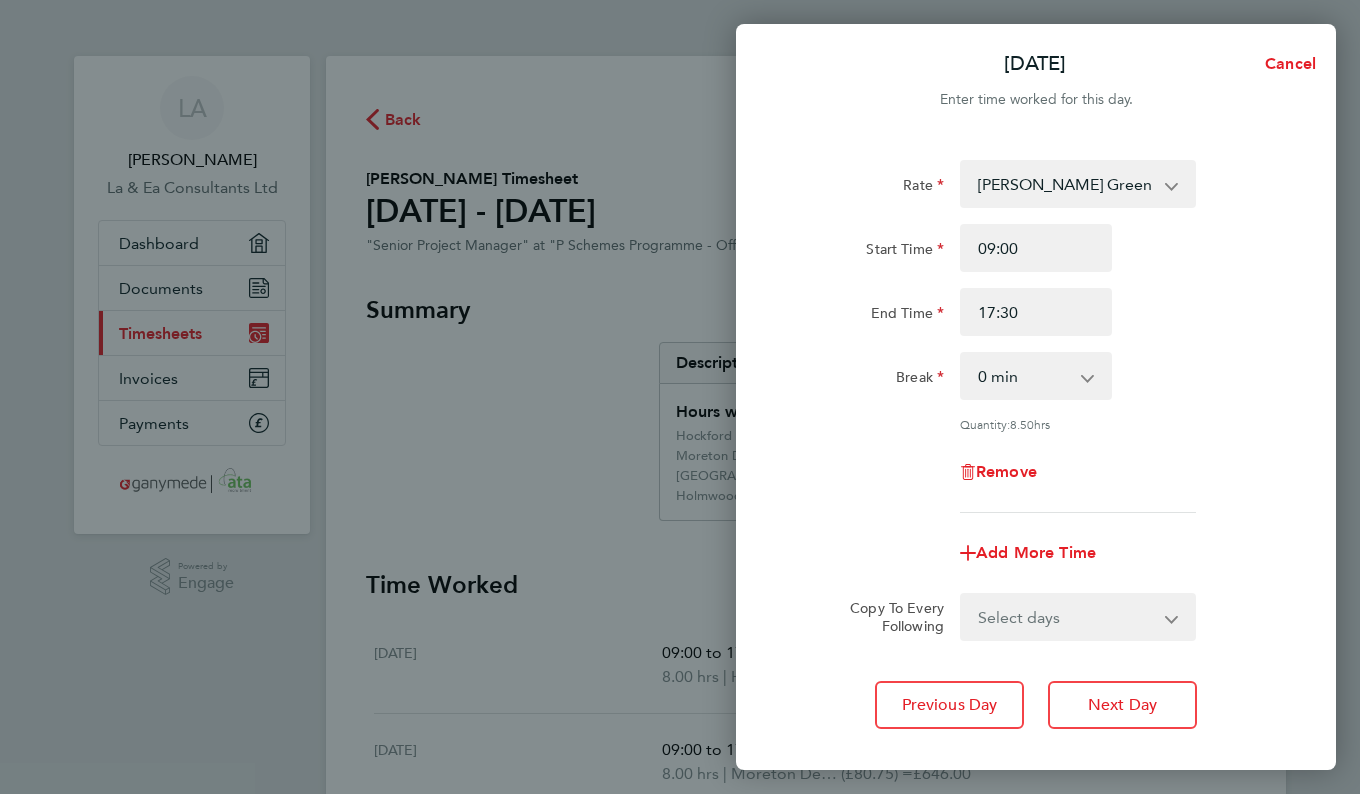 click on "0 min   15 min   30 min   45 min   60 min   75 min   90 min" at bounding box center (1024, 376) 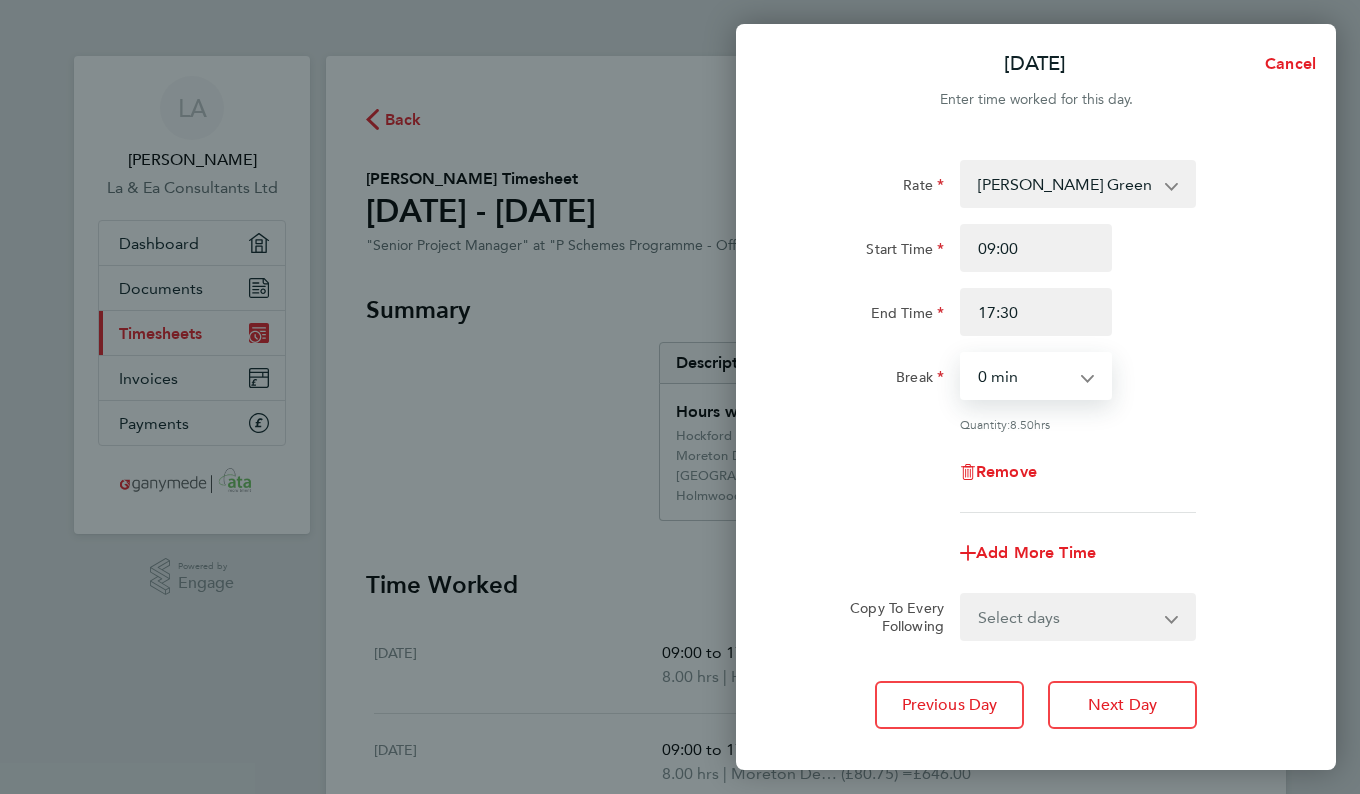 select on "30" 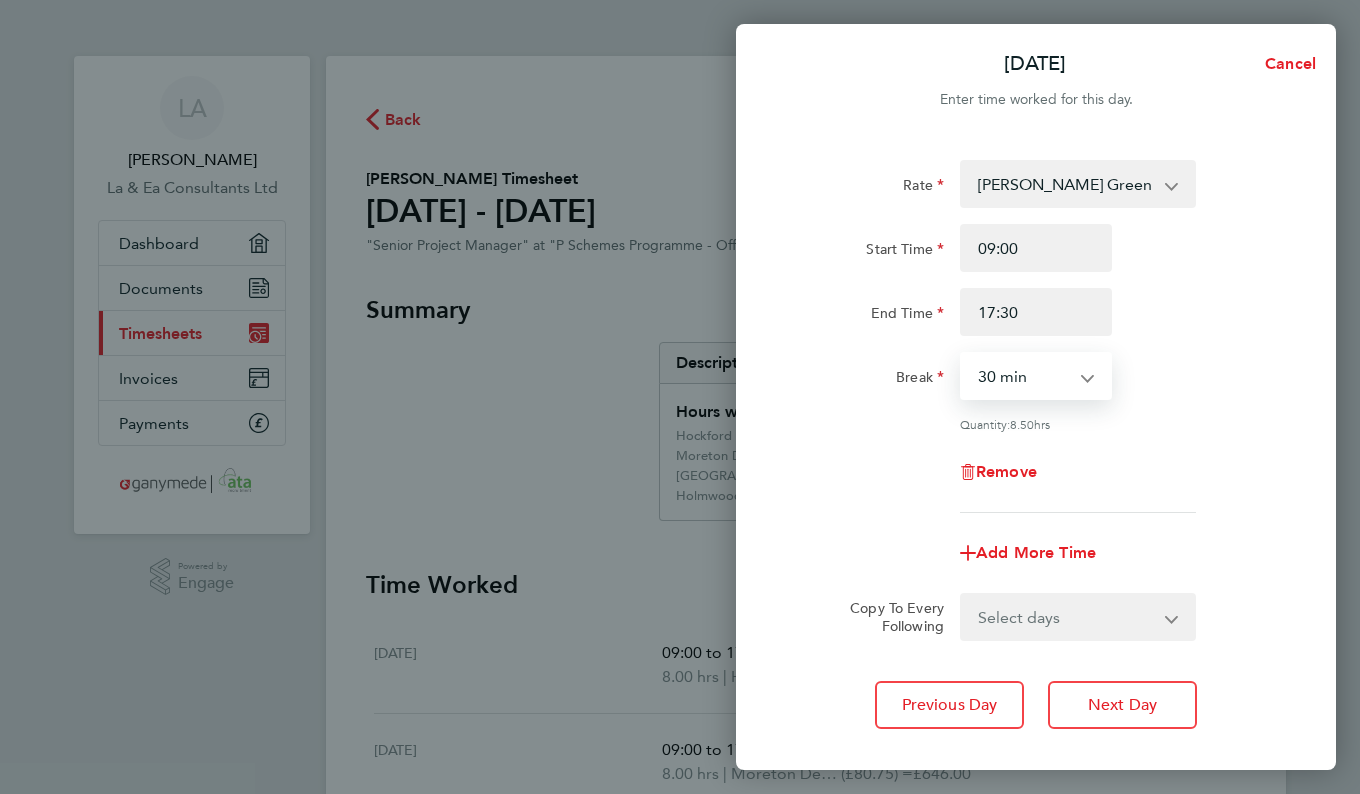 click on "0 min   15 min   30 min   45 min   60 min   75 min   90 min" at bounding box center [1024, 376] 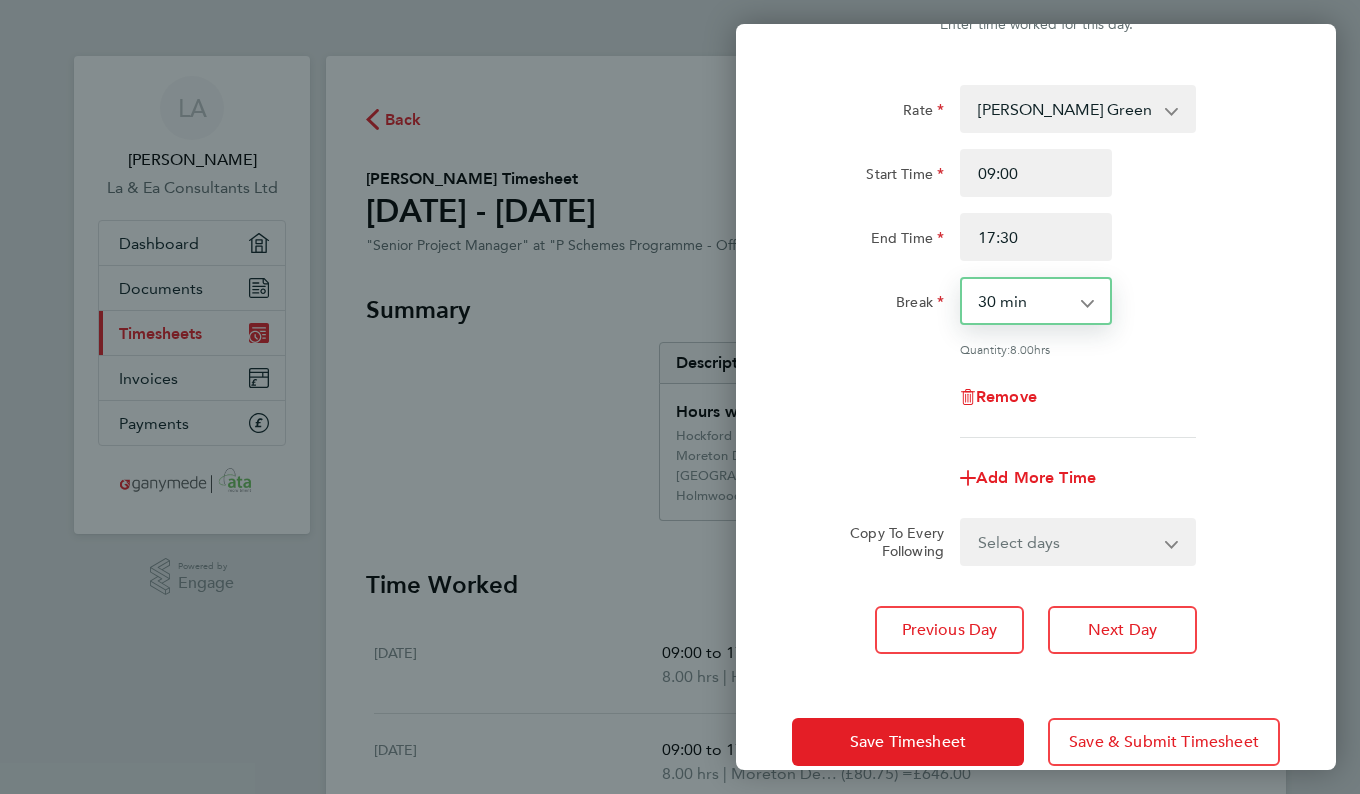 scroll, scrollTop: 109, scrollLeft: 0, axis: vertical 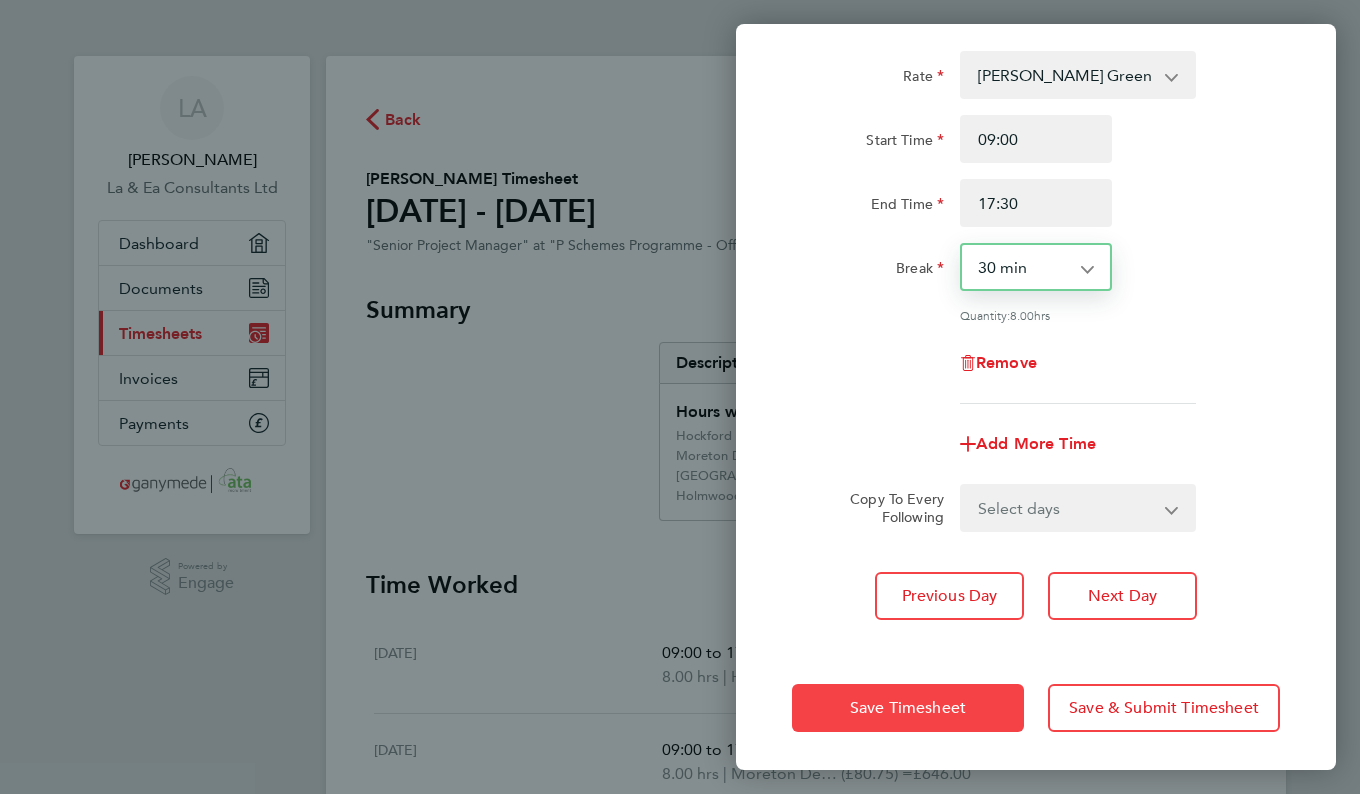 click on "Save Timesheet" 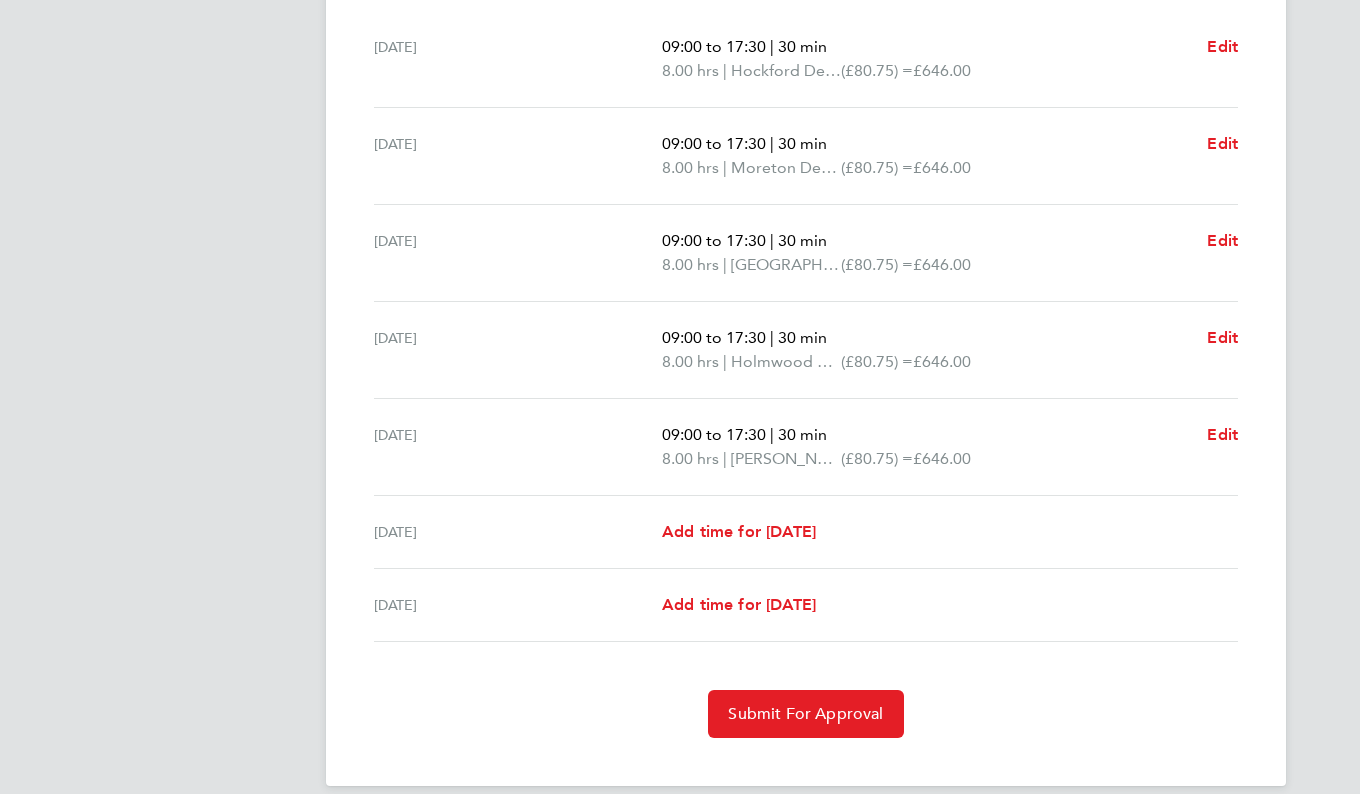 scroll, scrollTop: 651, scrollLeft: 0, axis: vertical 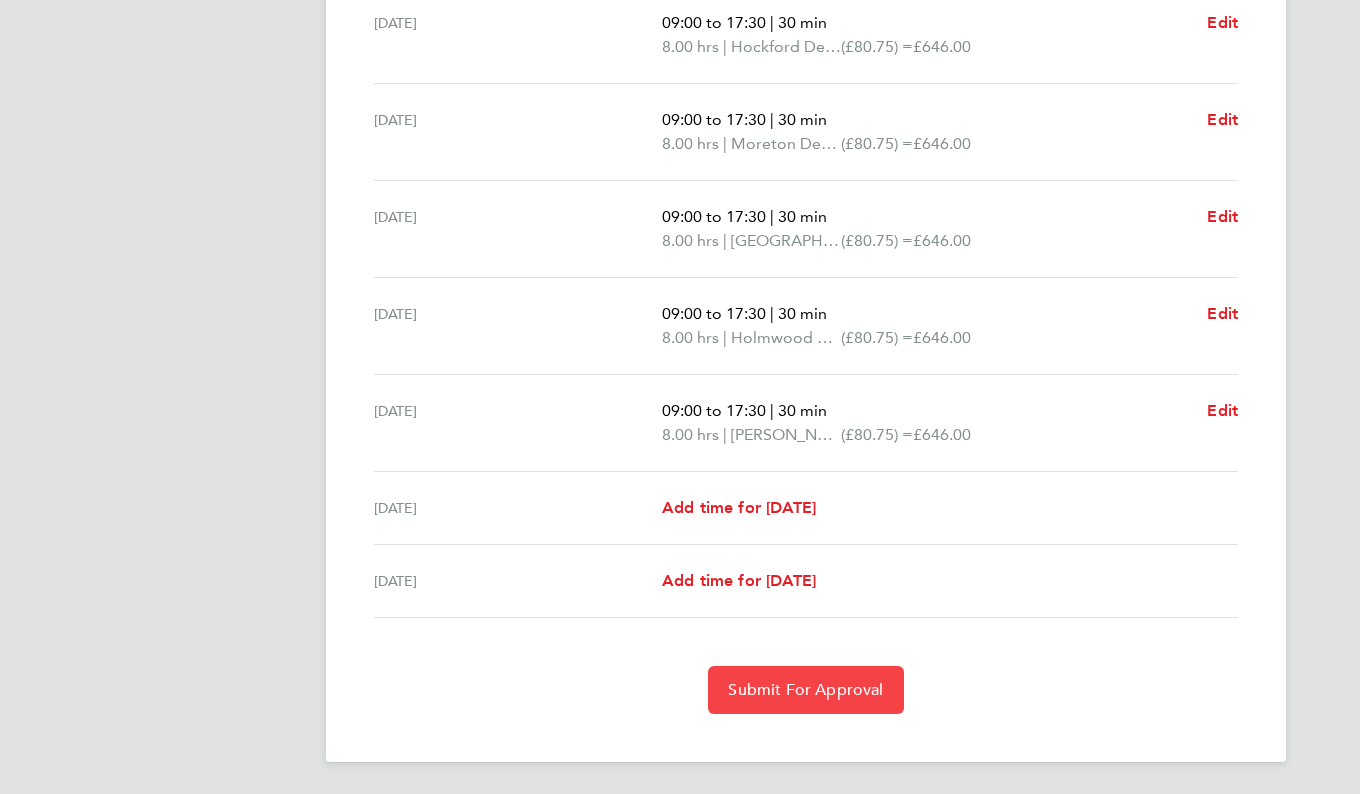 click on "Submit For Approval" 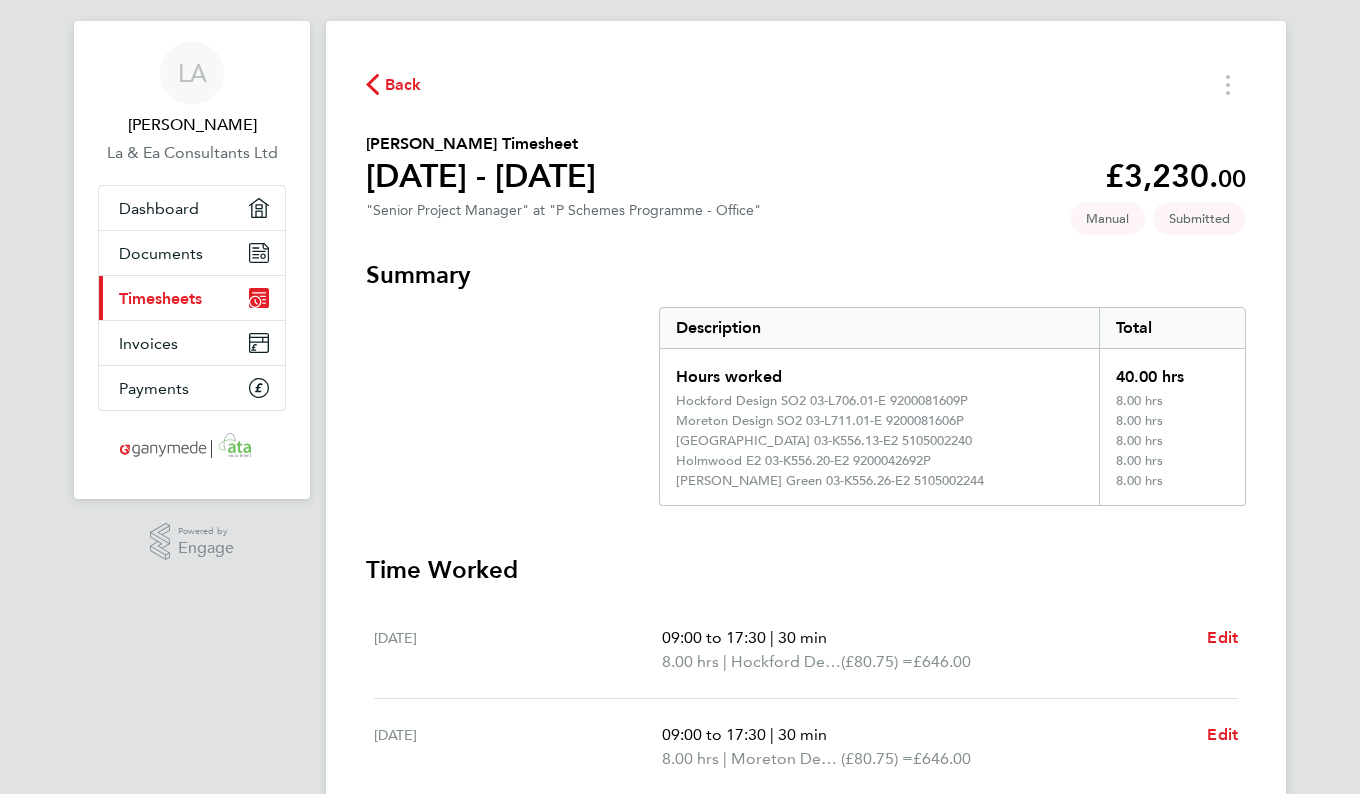 scroll, scrollTop: 0, scrollLeft: 0, axis: both 